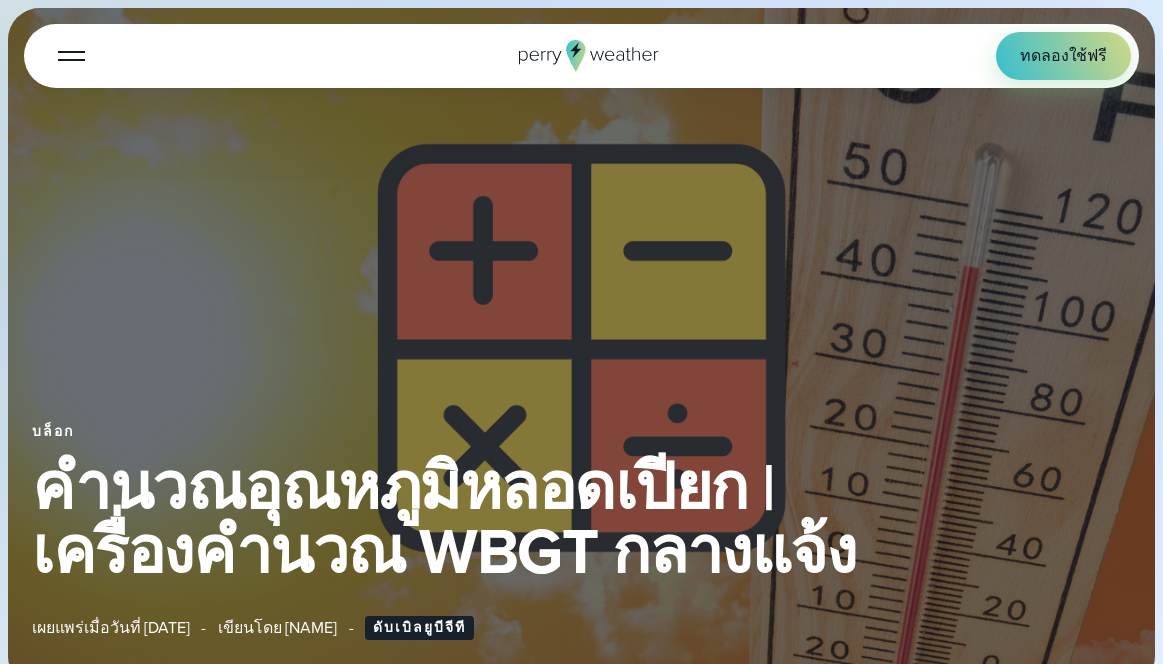 select on "***" 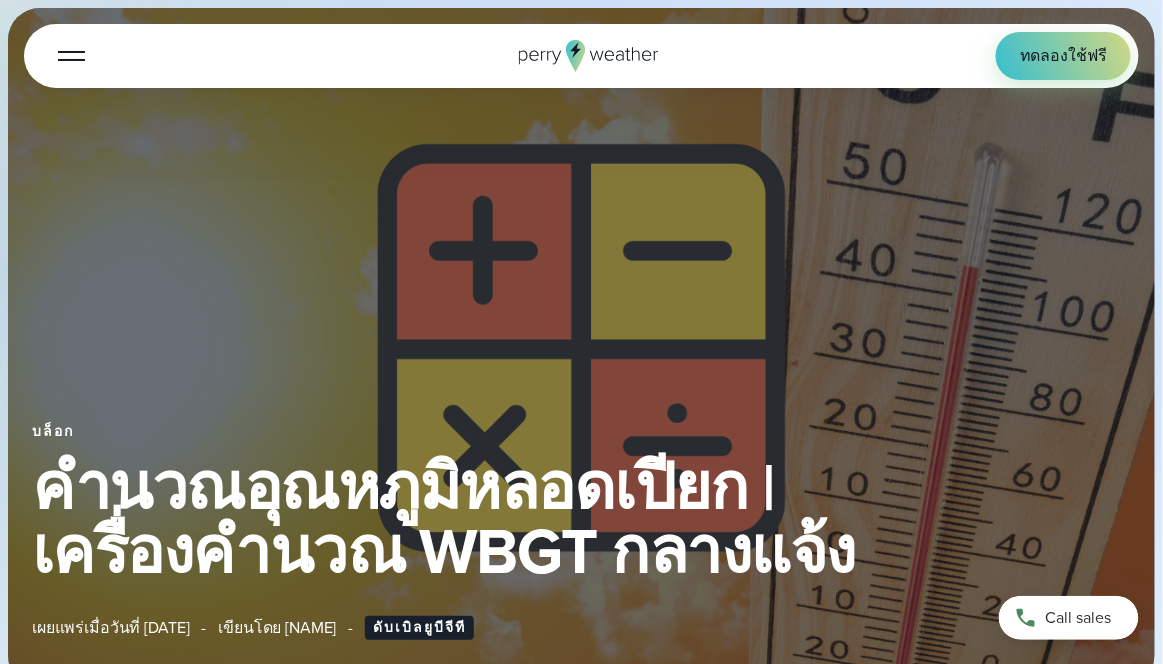 scroll, scrollTop: 0, scrollLeft: 0, axis: both 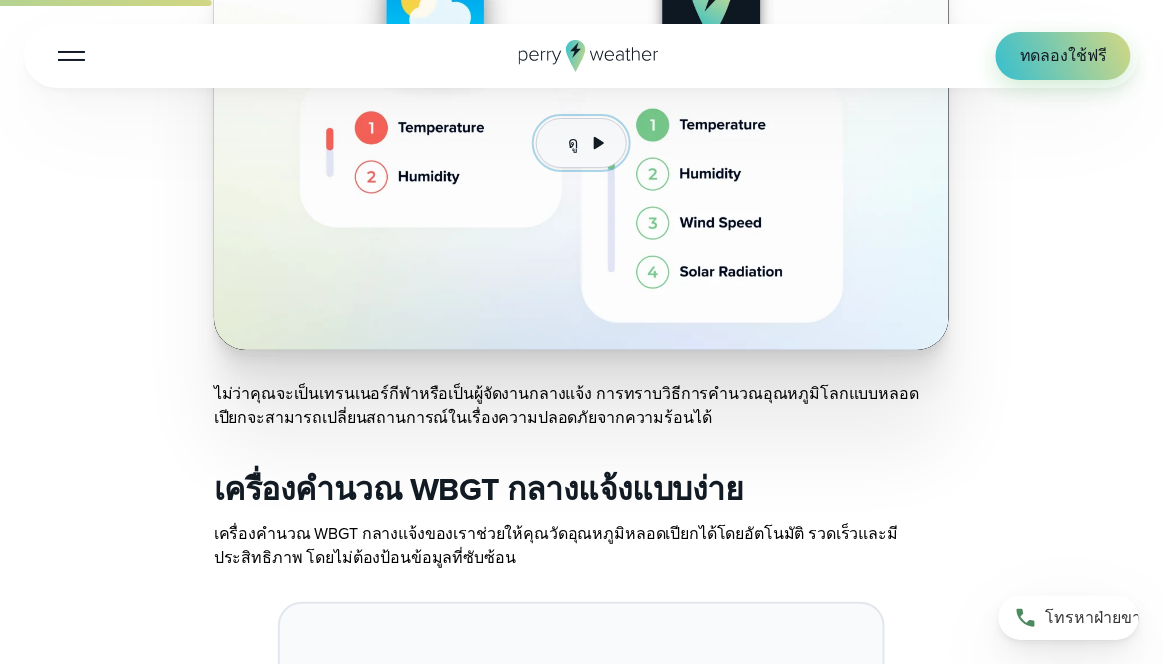 click 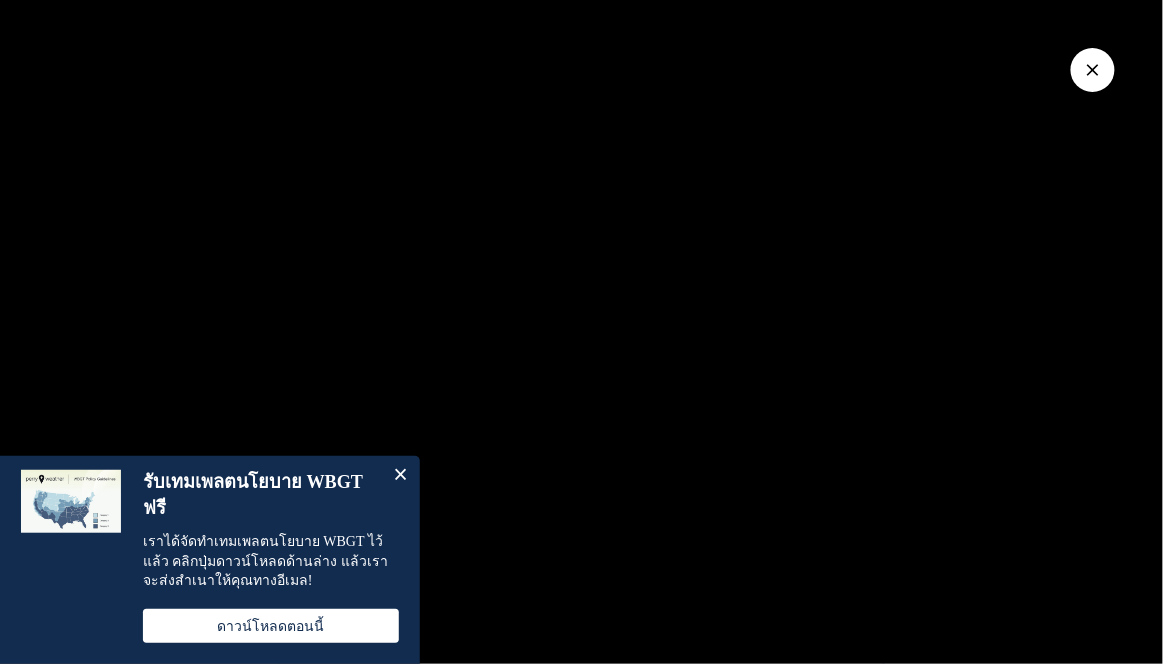 click at bounding box center (400, 476) 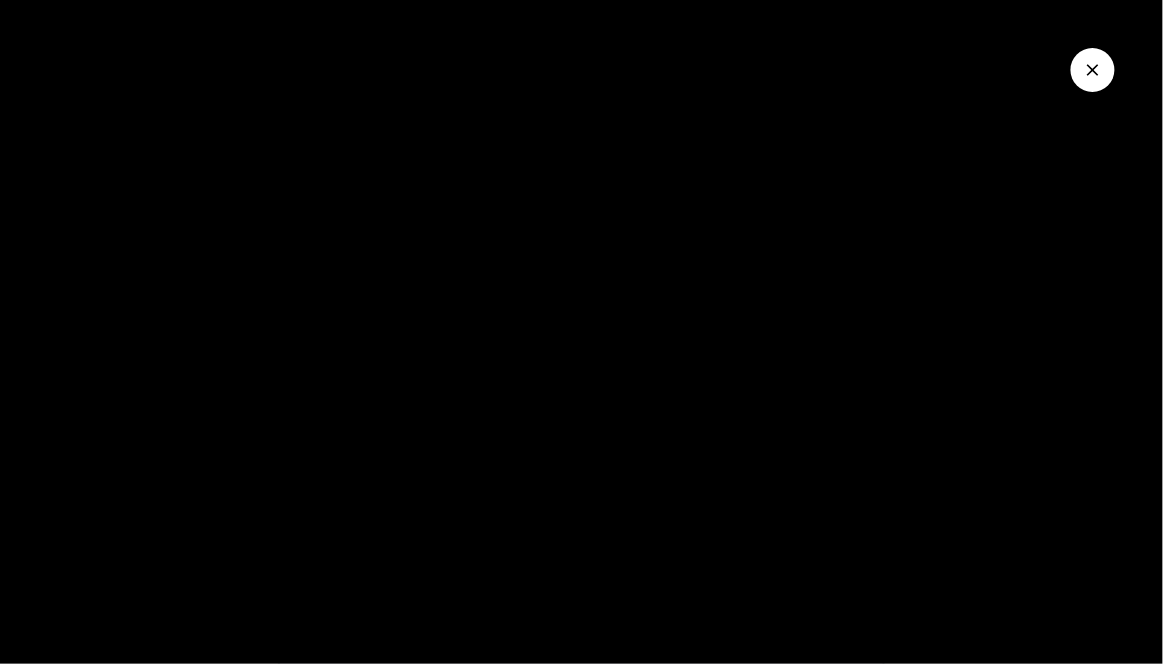 click 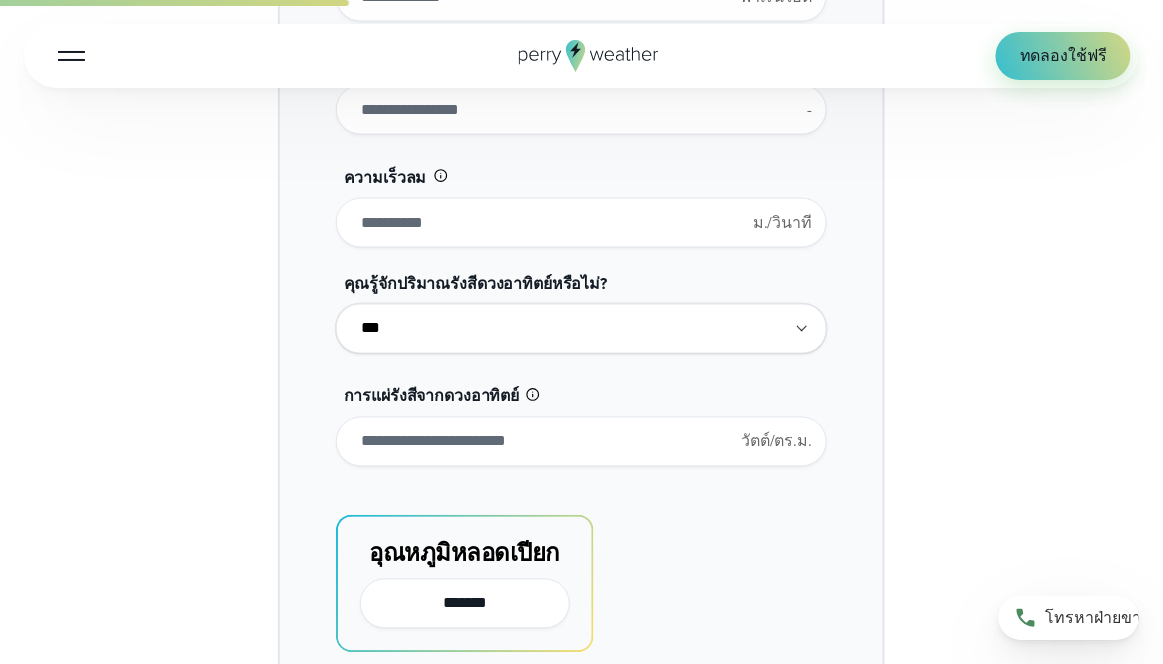 scroll, scrollTop: 2456, scrollLeft: 0, axis: vertical 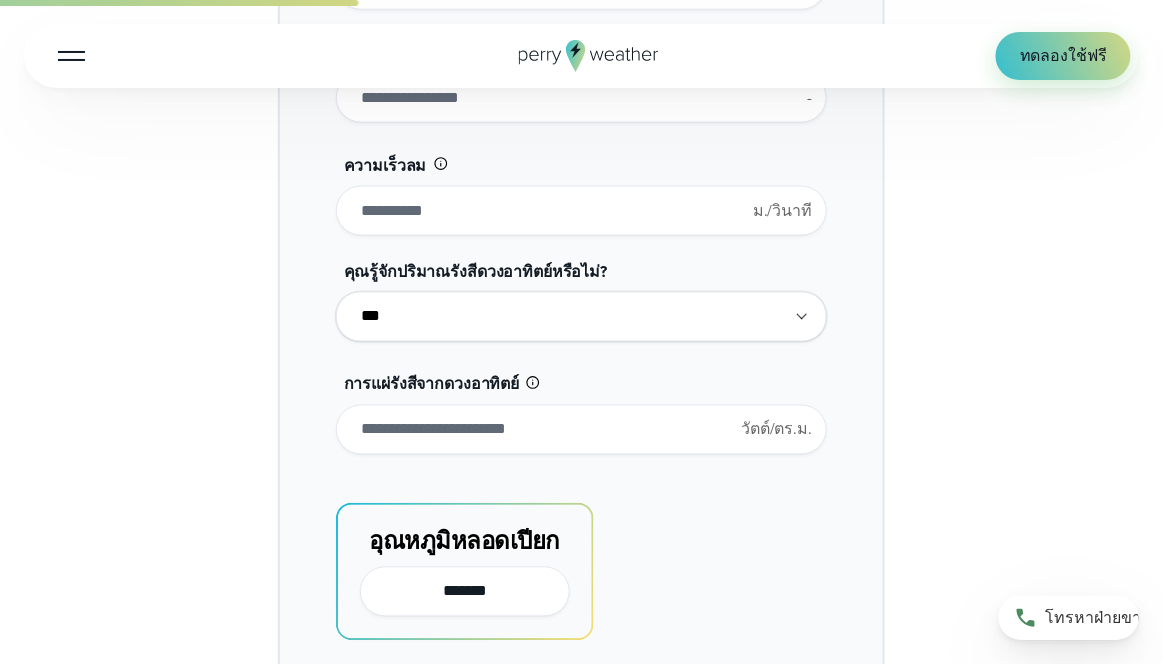 click on "**********" at bounding box center [581, 317] 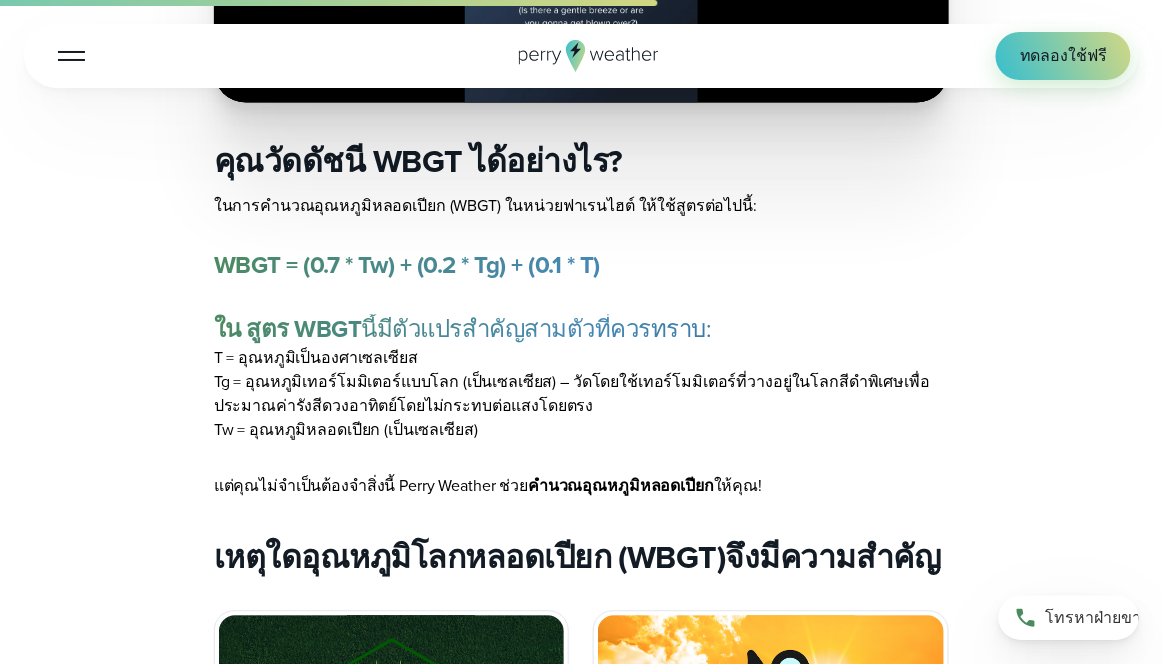 scroll, scrollTop: 4414, scrollLeft: 0, axis: vertical 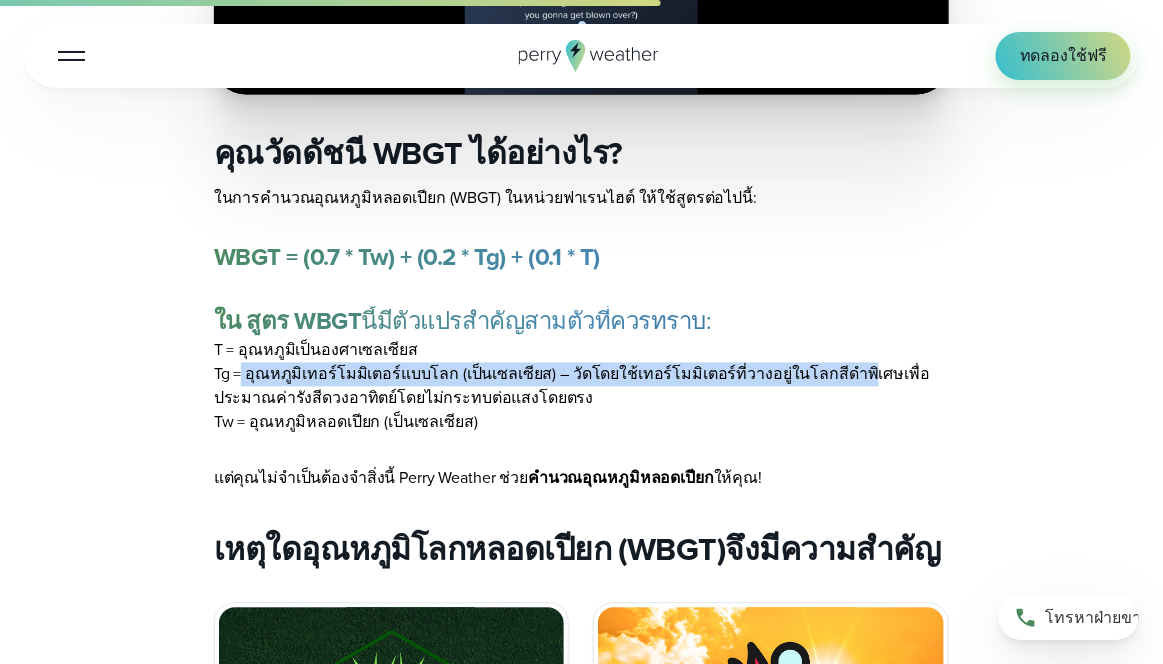 drag, startPoint x: 250, startPoint y: 559, endPoint x: 319, endPoint y: 576, distance: 71.063354 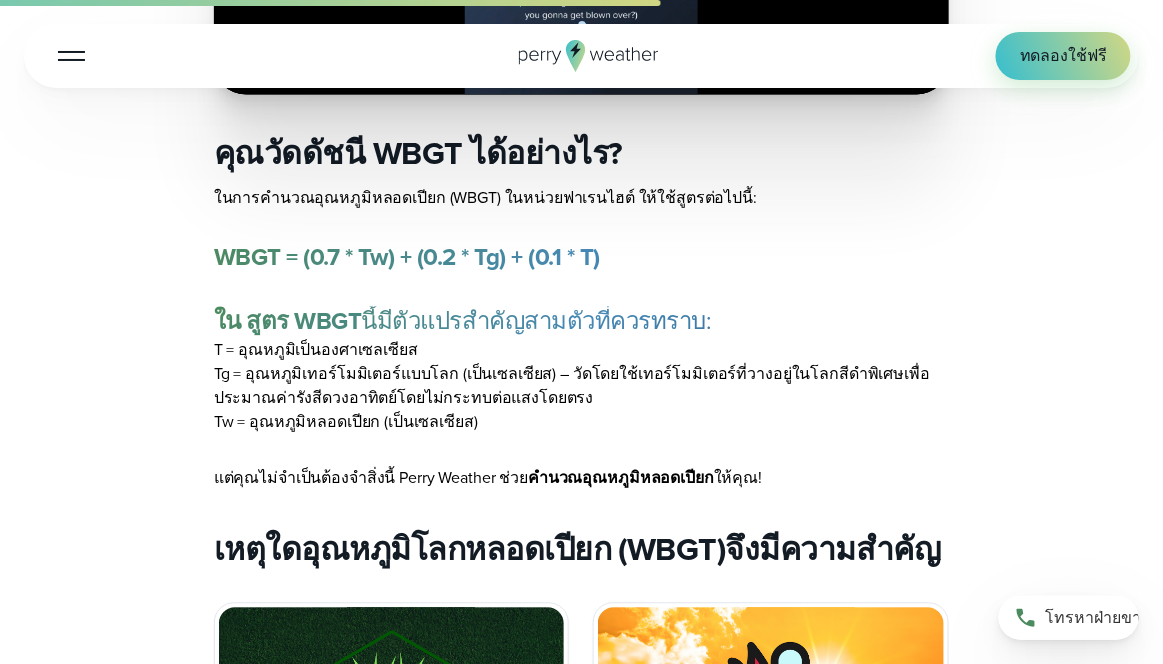 click on "Tg = อุณหภูมิเทอร์โมมิเตอร์แบบโลก (เป็นเซลเซียส) – วัดโดยใช้เทอร์โมมิเตอร์ที่วางอยู่ในโลกสีดำพิเศษเพื่อประมาณค่ารังสีดวงอาทิตย์โดยไม่กระทบต่อแสงโดยตรง" at bounding box center [572, 386] 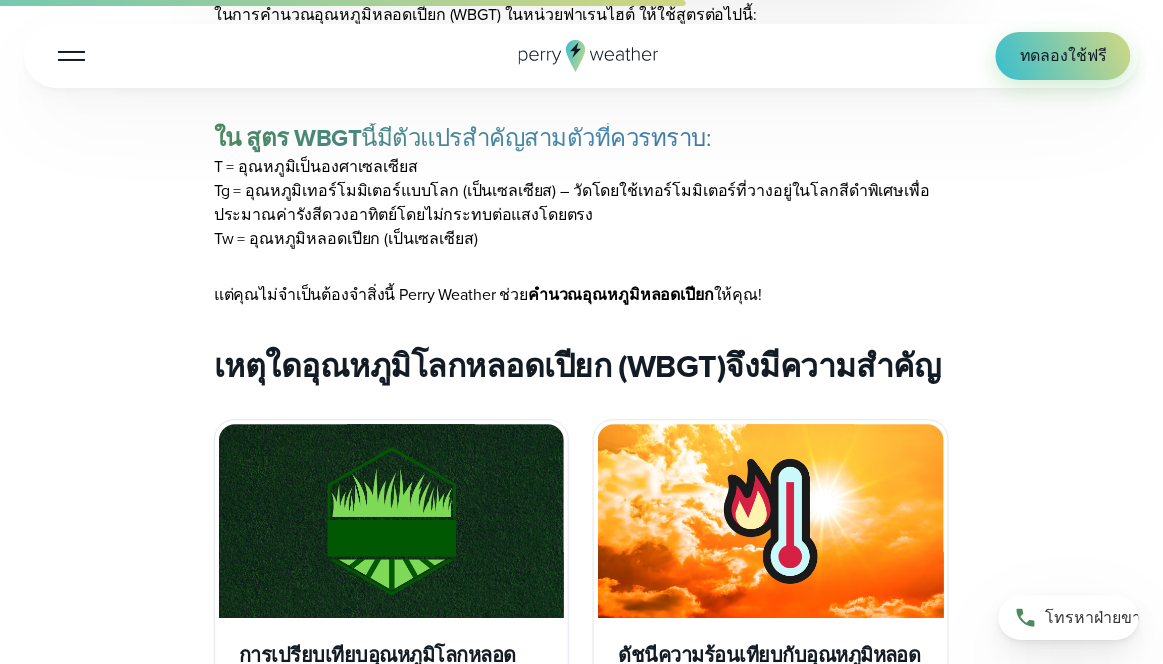 scroll, scrollTop: 4598, scrollLeft: 0, axis: vertical 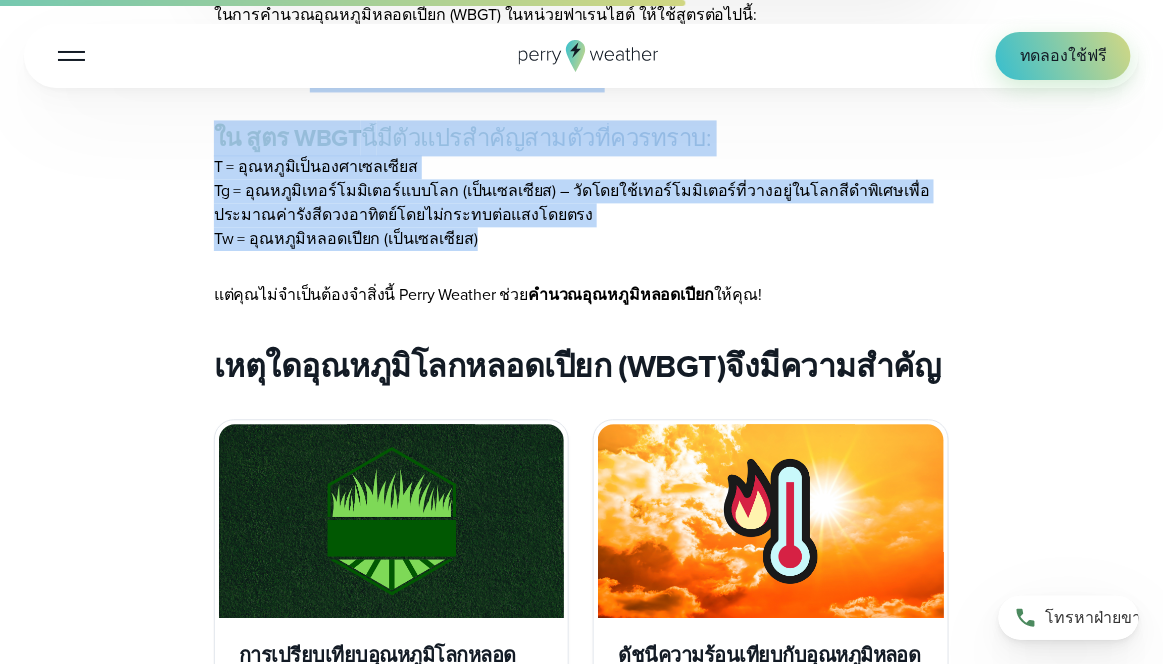 drag, startPoint x: 328, startPoint y: 256, endPoint x: 890, endPoint y: 426, distance: 587.14905 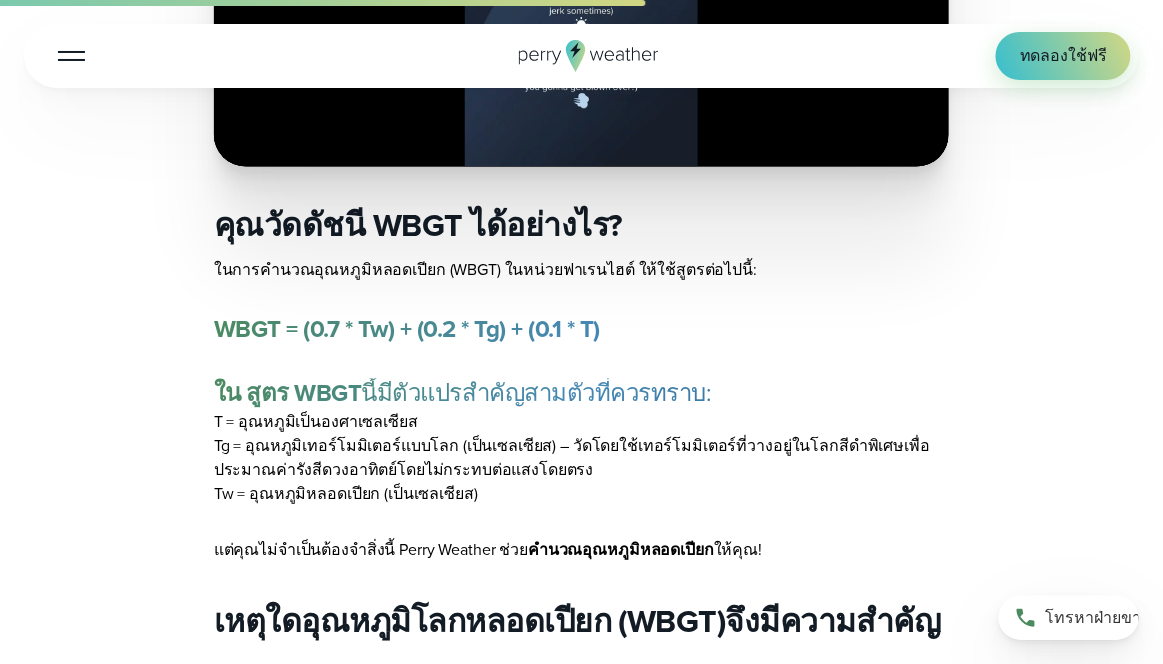 scroll, scrollTop: 4278, scrollLeft: 0, axis: vertical 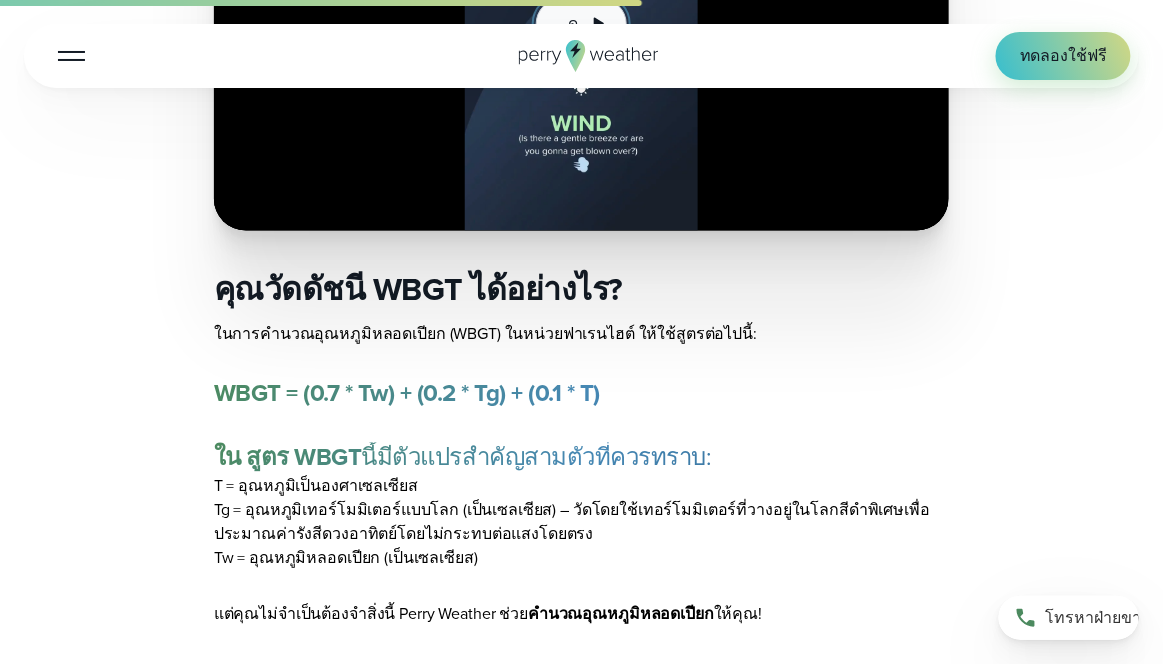 click on "ดู" at bounding box center (574, 23) 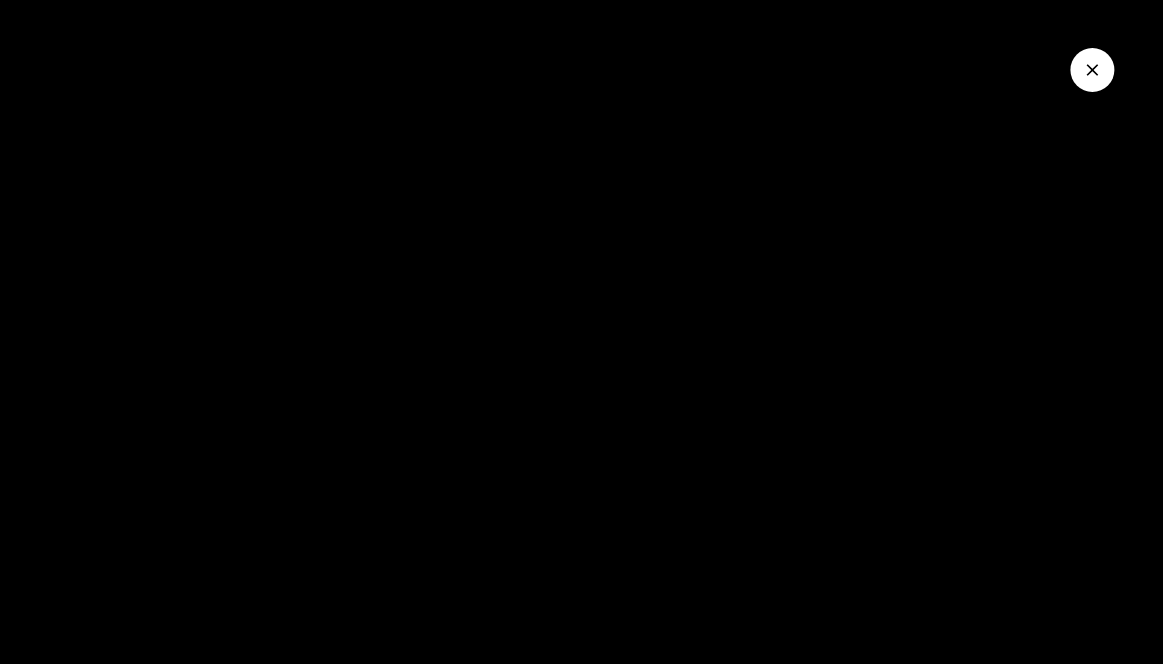 click at bounding box center [581, 332] 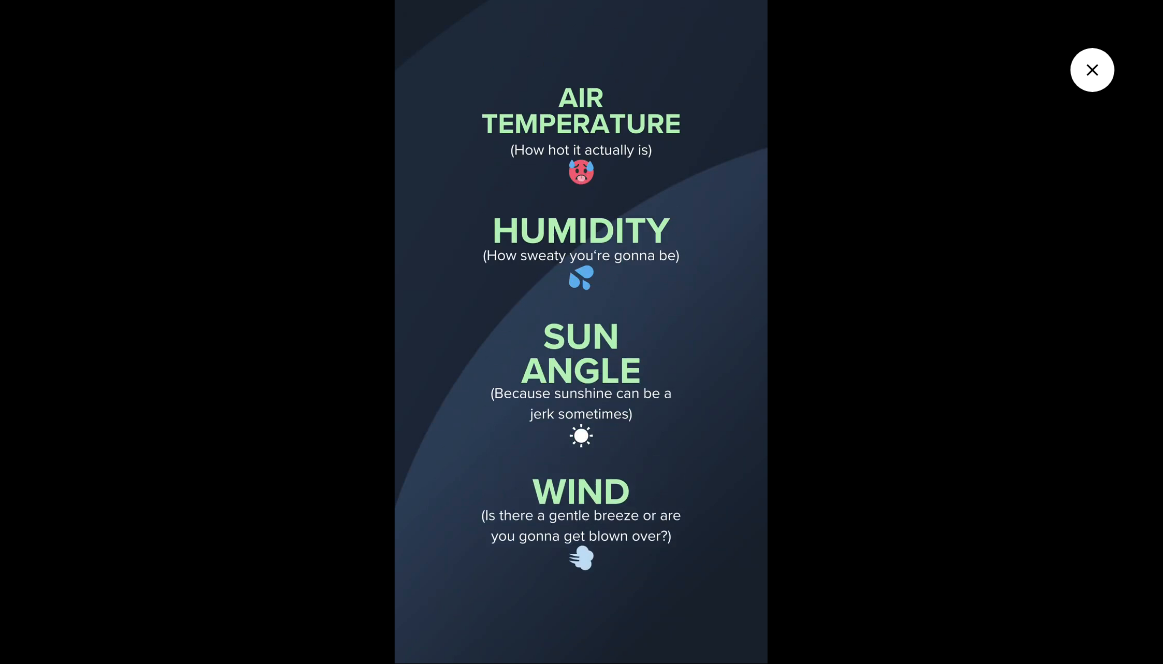 click at bounding box center [581, 332] 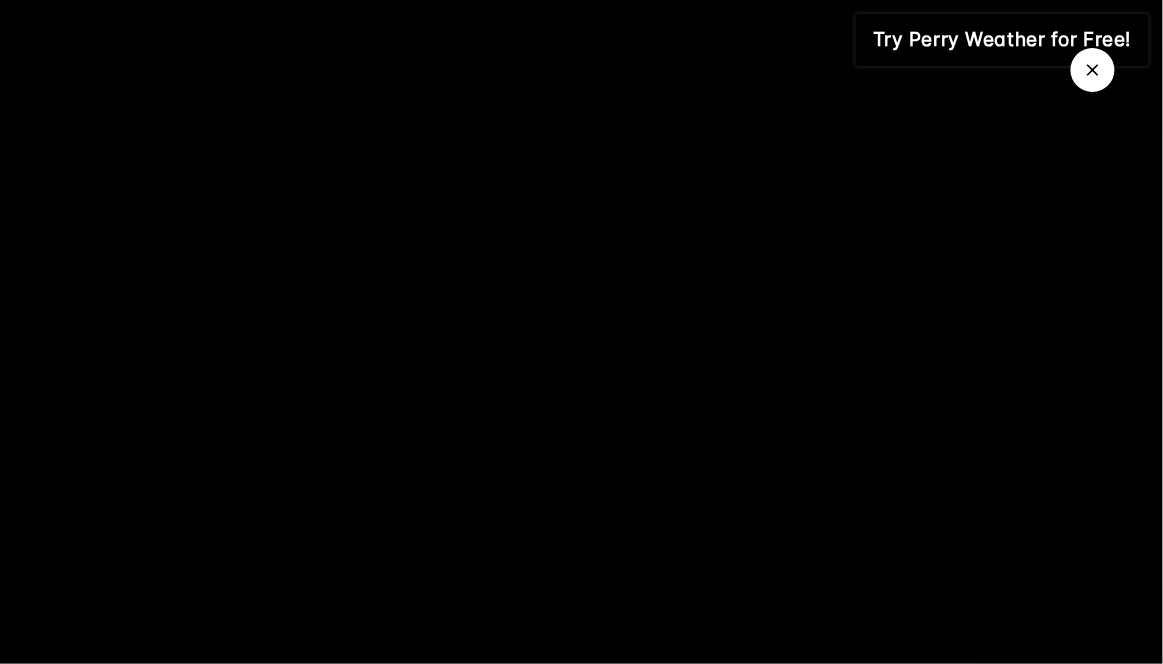 click at bounding box center [581, 332] 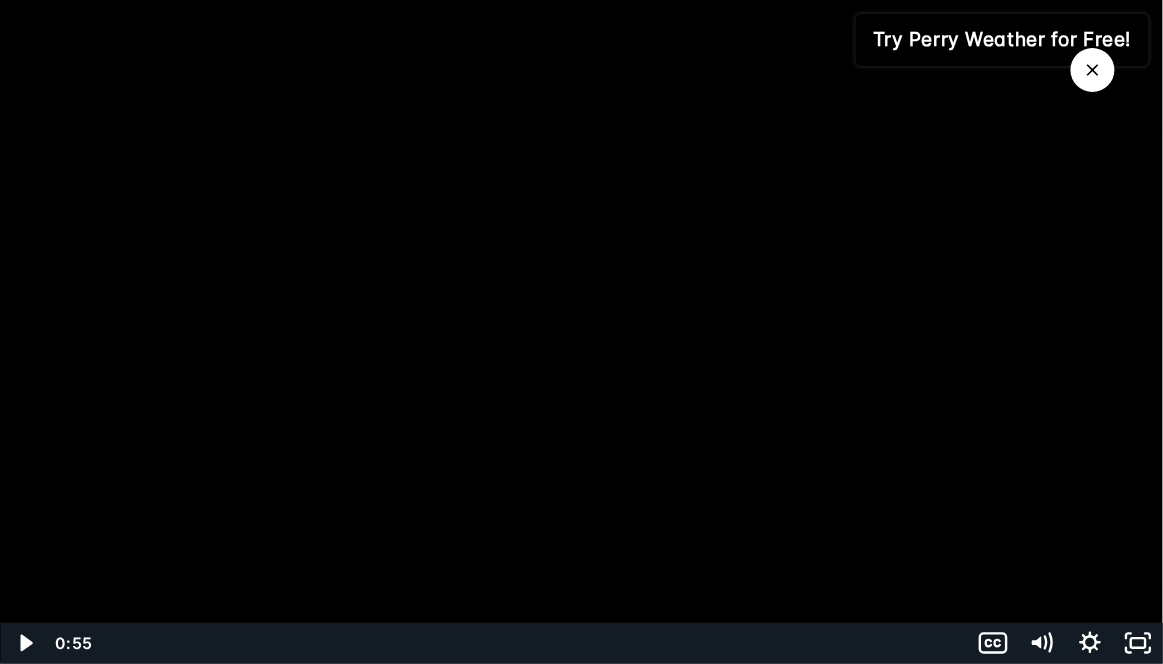click at bounding box center [581, 332] 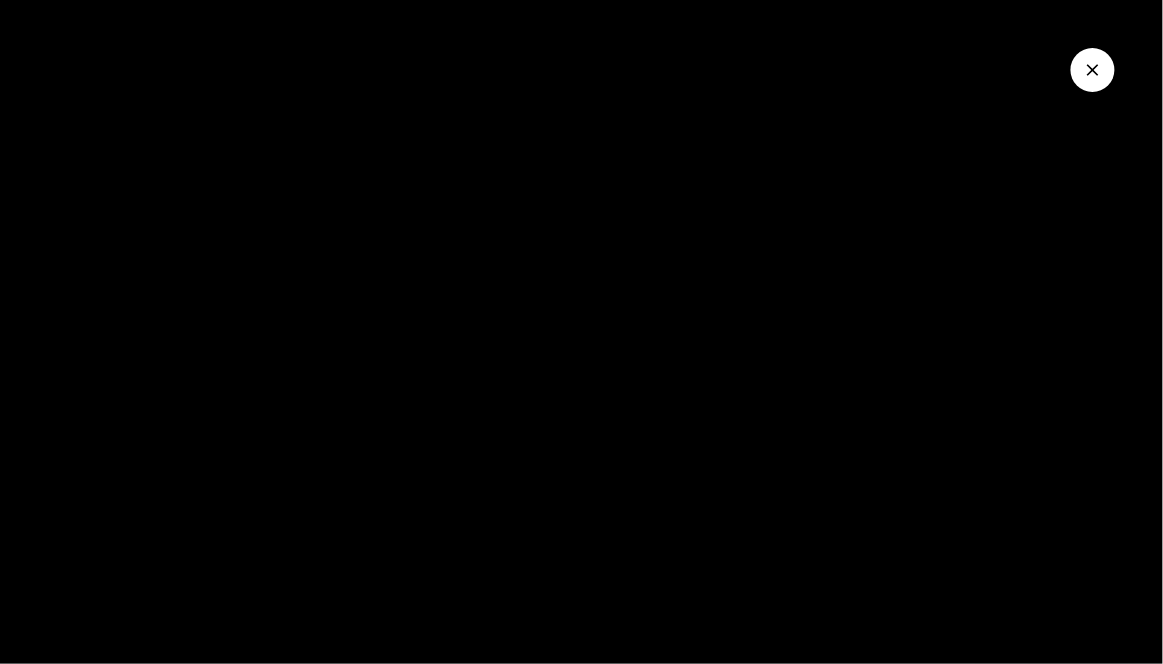 click at bounding box center (1093, 70) 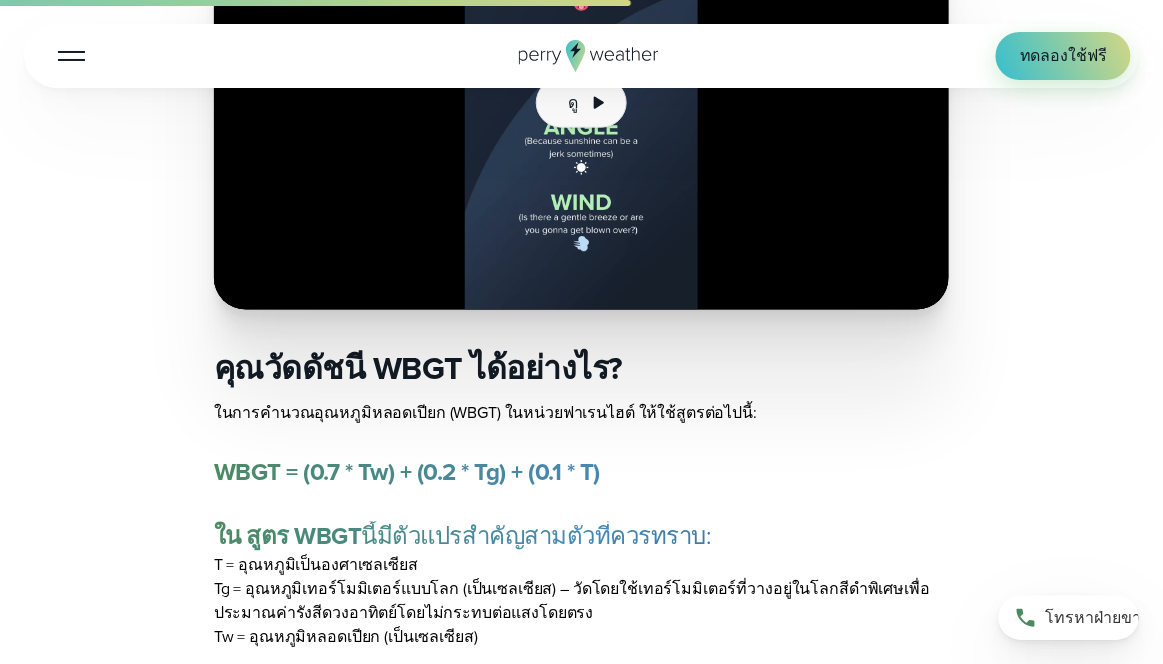scroll, scrollTop: 4187, scrollLeft: 0, axis: vertical 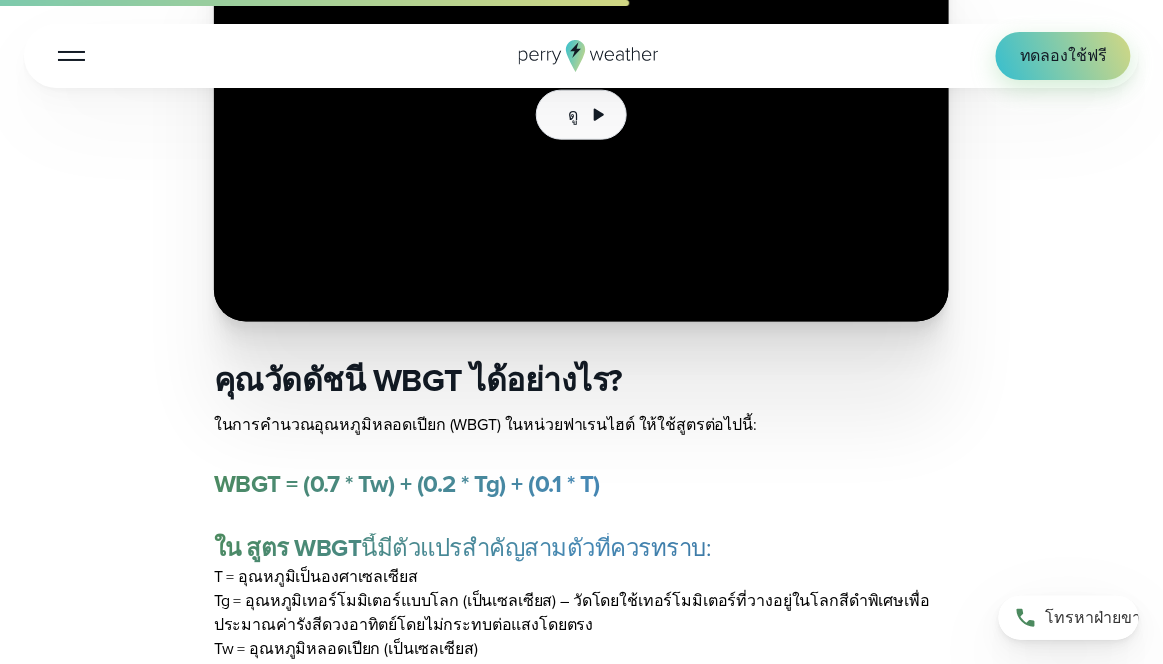 click on "เปิดเมนู" at bounding box center (71, 56) 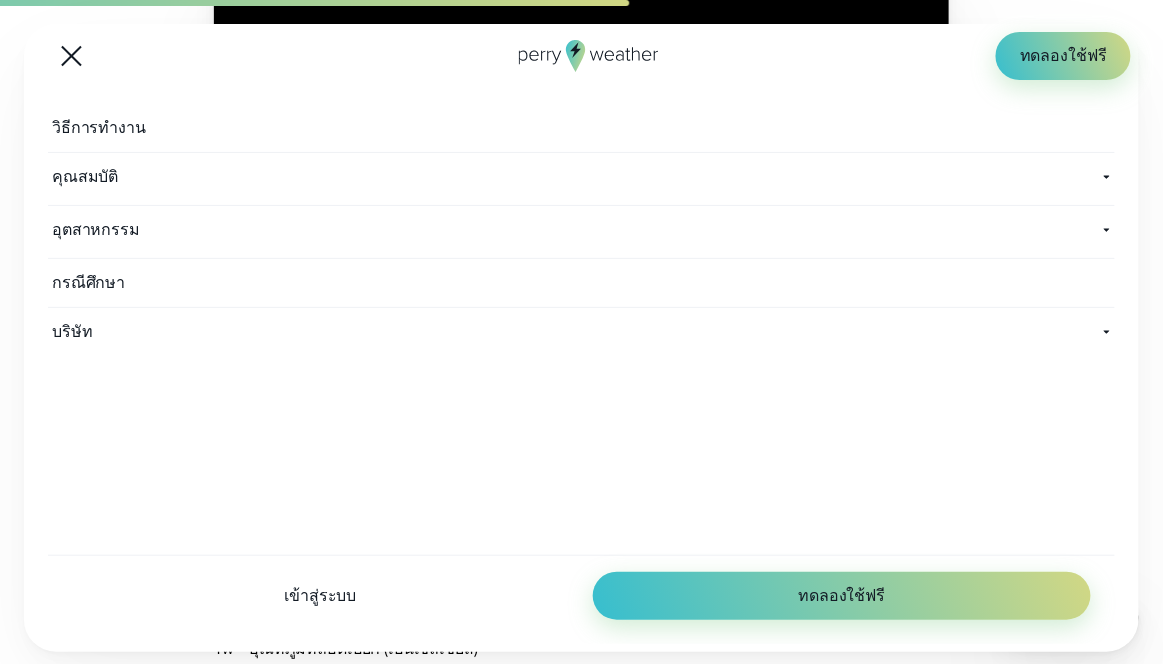 click on "กรณีศึกษา" at bounding box center (581, 283) 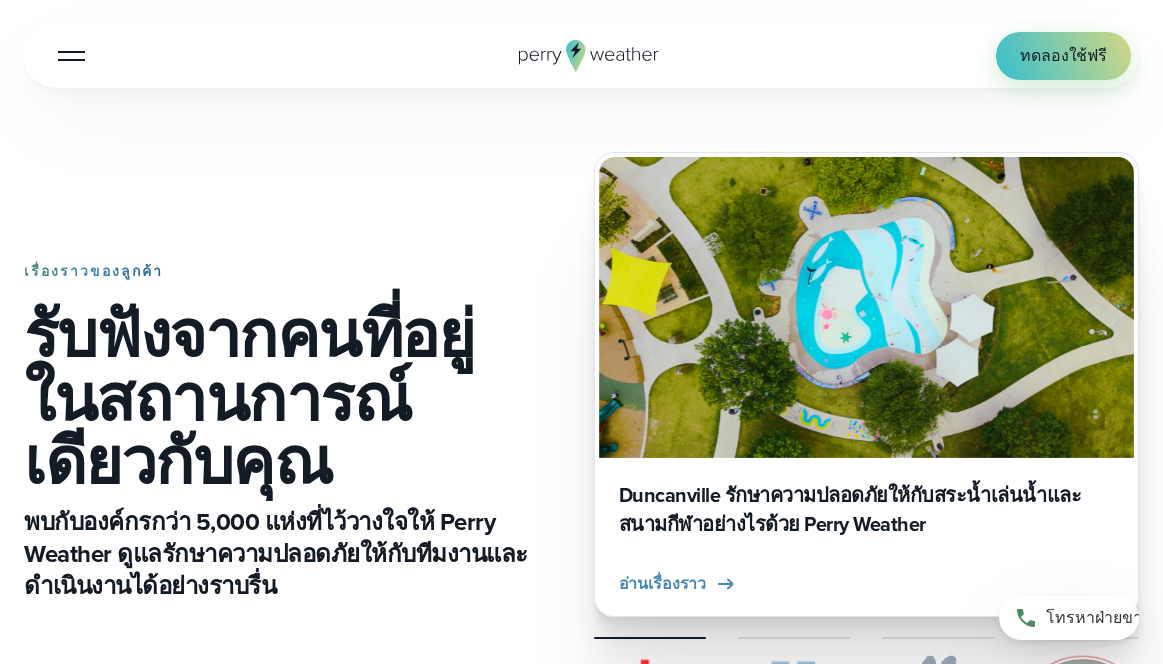 scroll, scrollTop: 0, scrollLeft: 0, axis: both 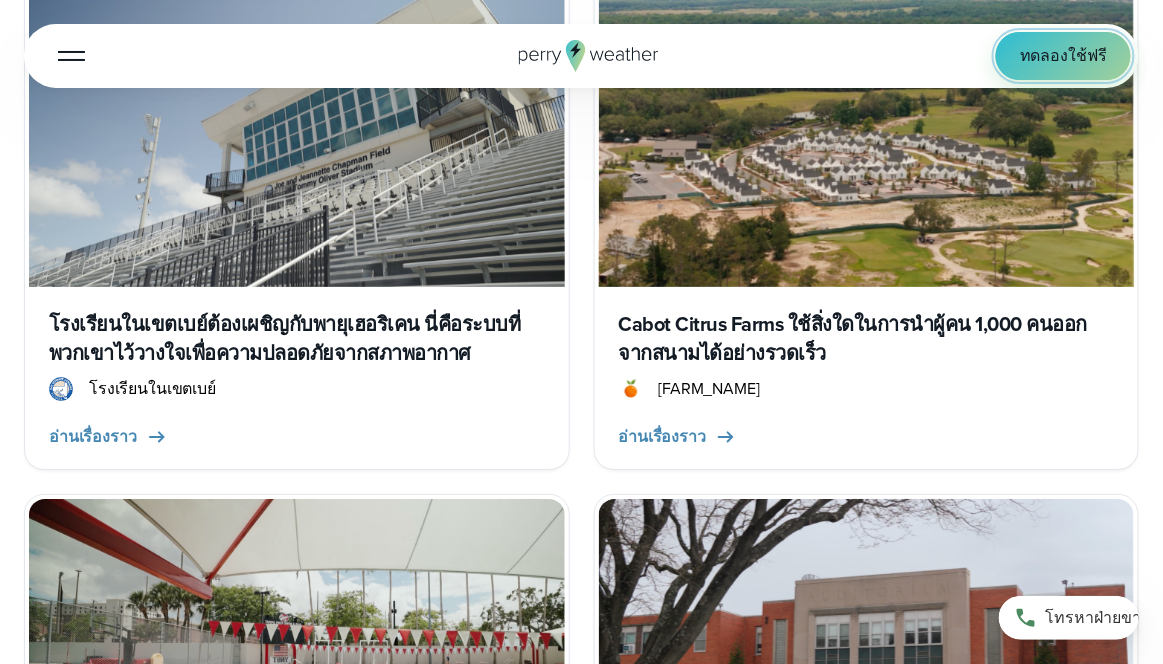 click on "ทดลองใช้ฟรี" at bounding box center (1063, 56) 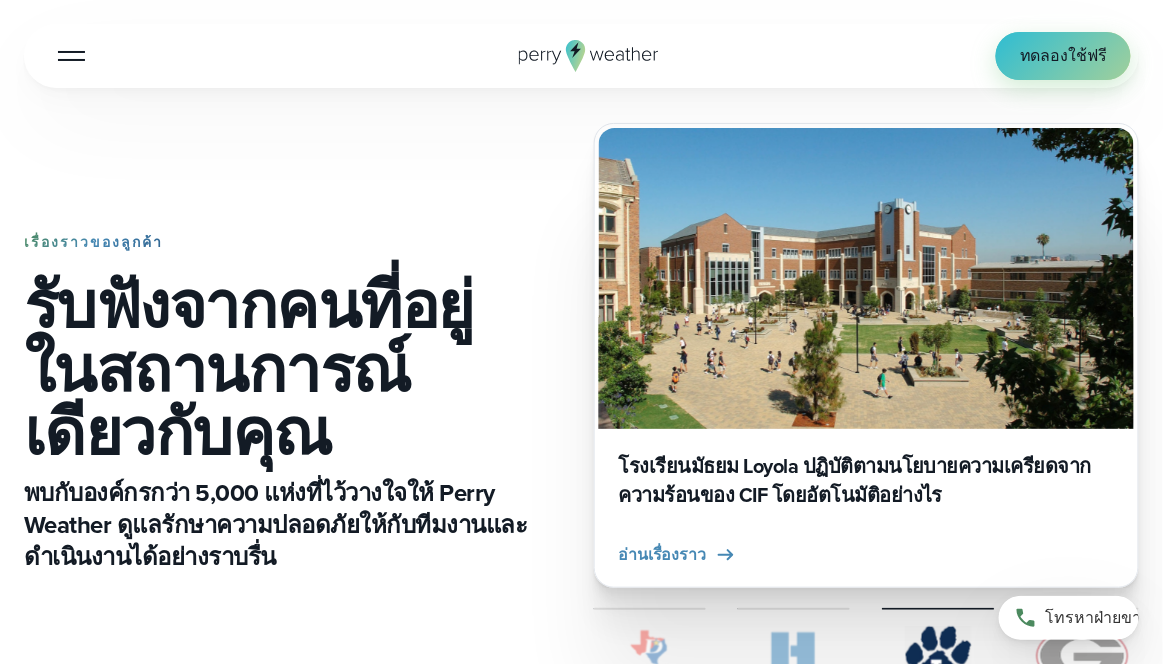 scroll, scrollTop: 0, scrollLeft: 0, axis: both 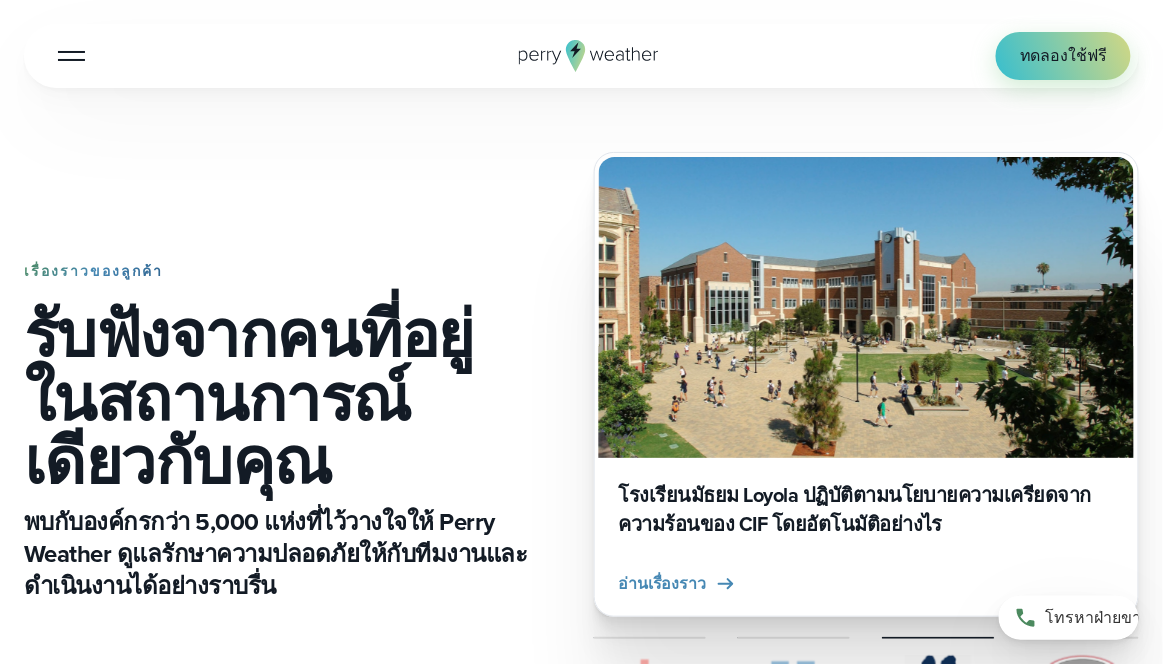 click on "เปิดเมนู" at bounding box center [71, 56] 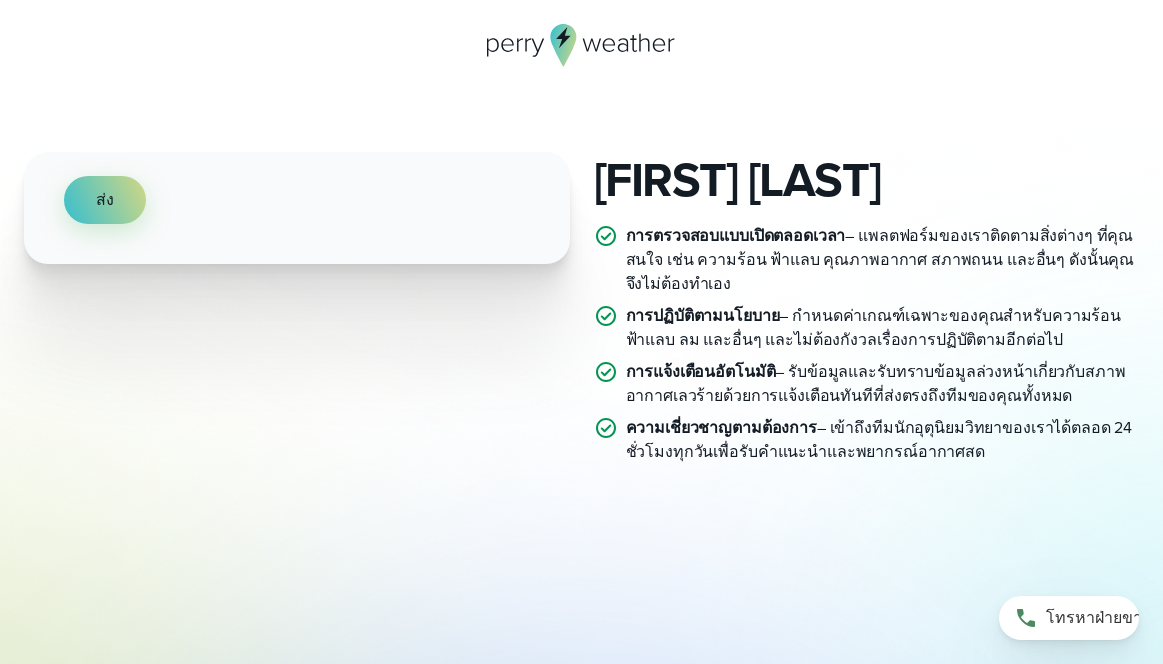 scroll, scrollTop: 0, scrollLeft: 0, axis: both 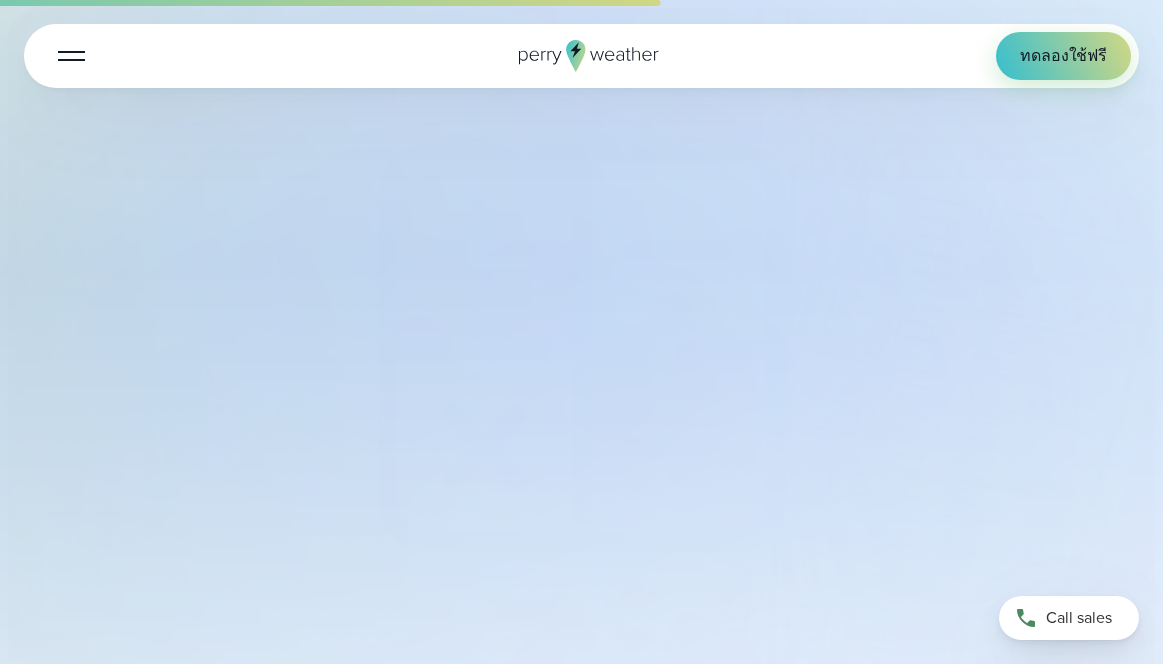 select on "***" 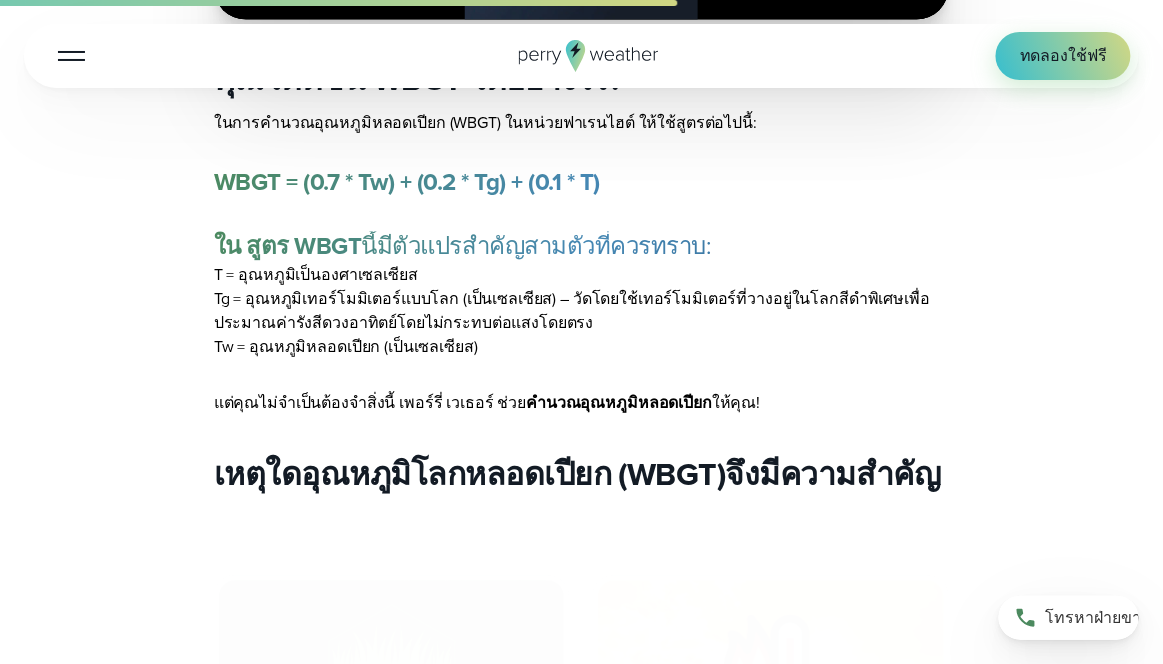 scroll, scrollTop: 4524, scrollLeft: 0, axis: vertical 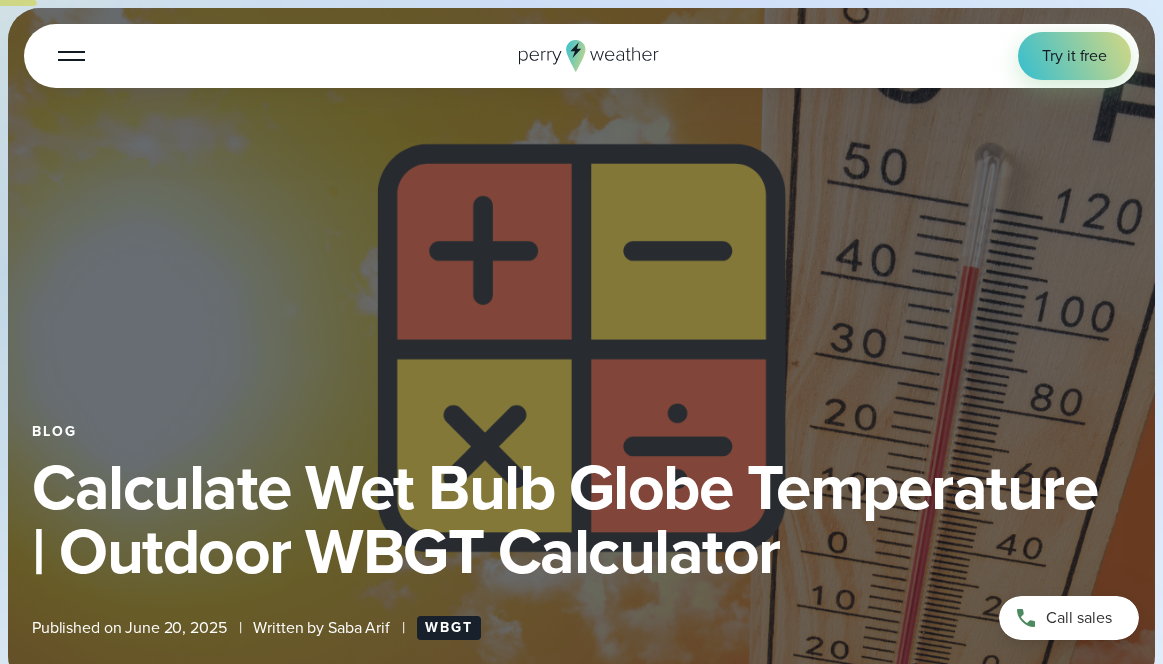 select on "***" 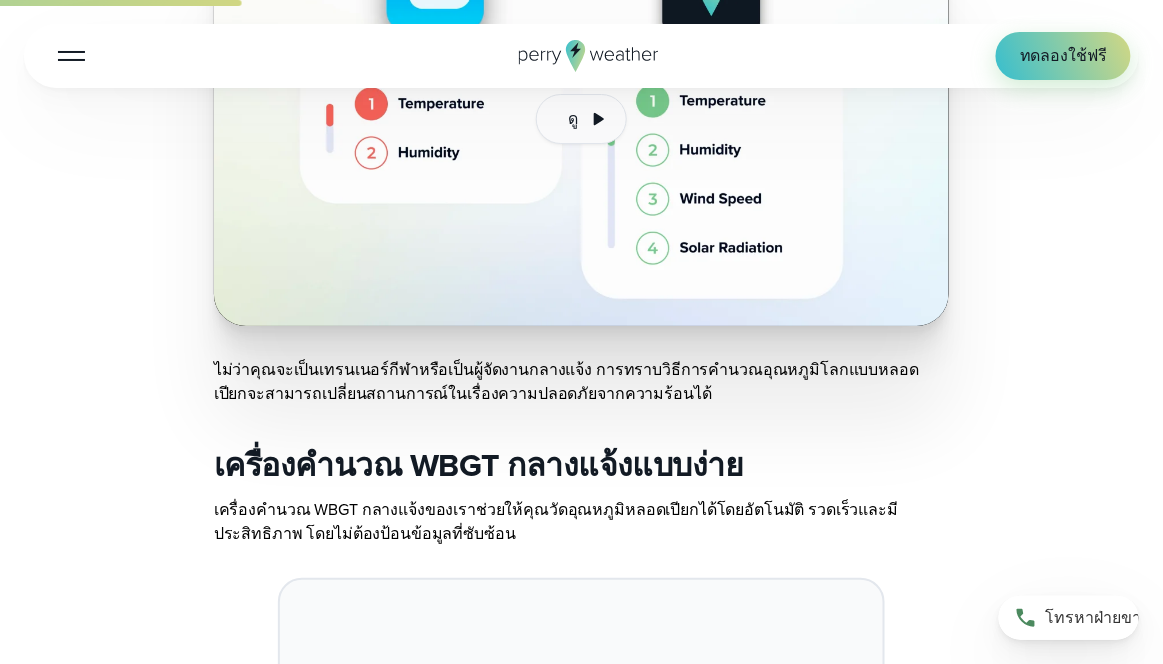 scroll, scrollTop: 1928, scrollLeft: 0, axis: vertical 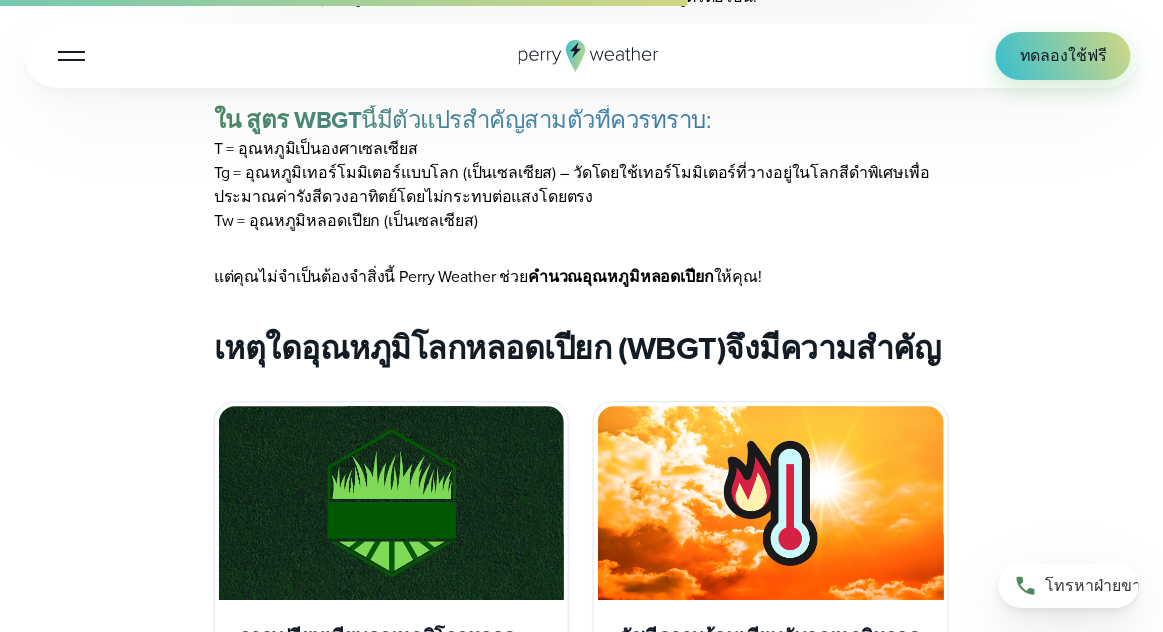 drag, startPoint x: 211, startPoint y: 228, endPoint x: 648, endPoint y: 248, distance: 437.45743 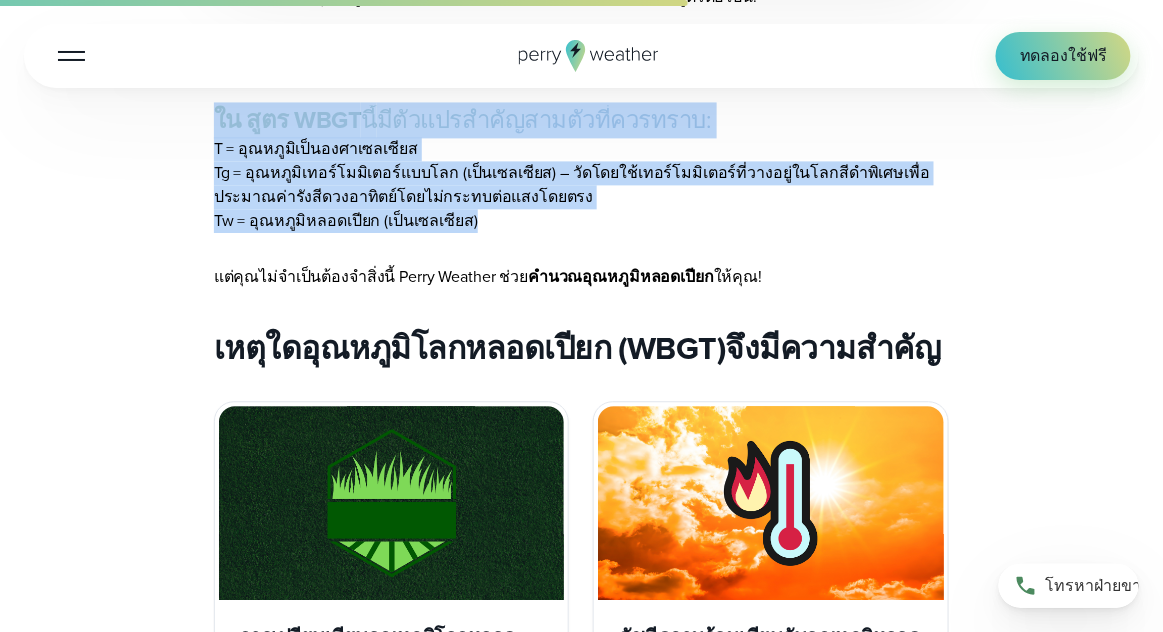 drag, startPoint x: 235, startPoint y: 229, endPoint x: 700, endPoint y: 415, distance: 500.8203 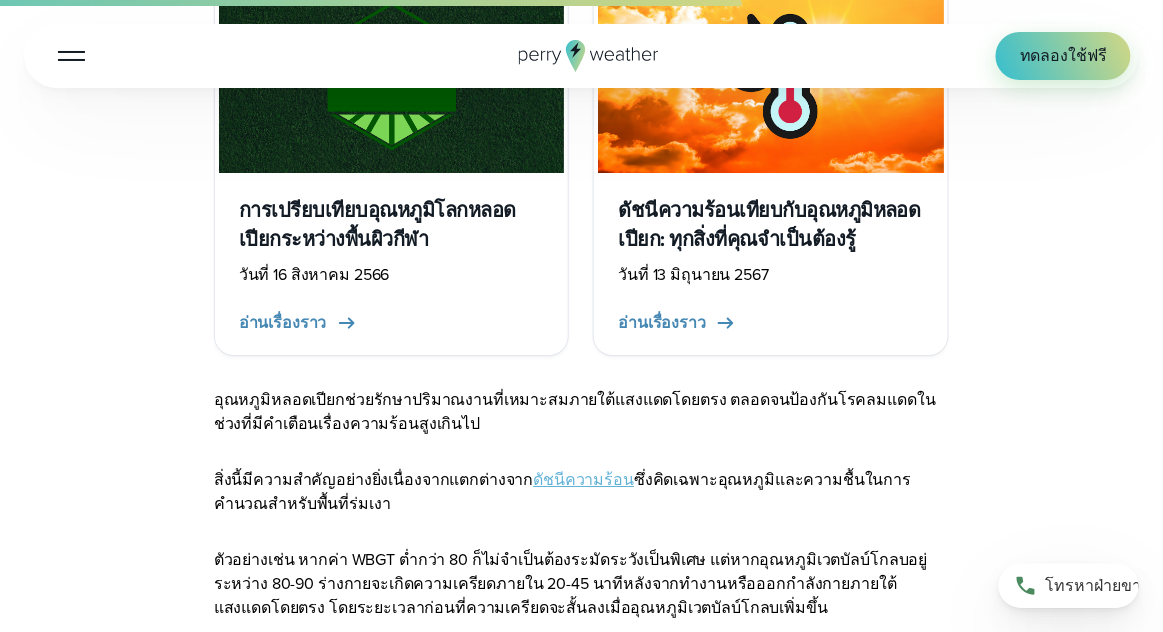 scroll, scrollTop: 5014, scrollLeft: 0, axis: vertical 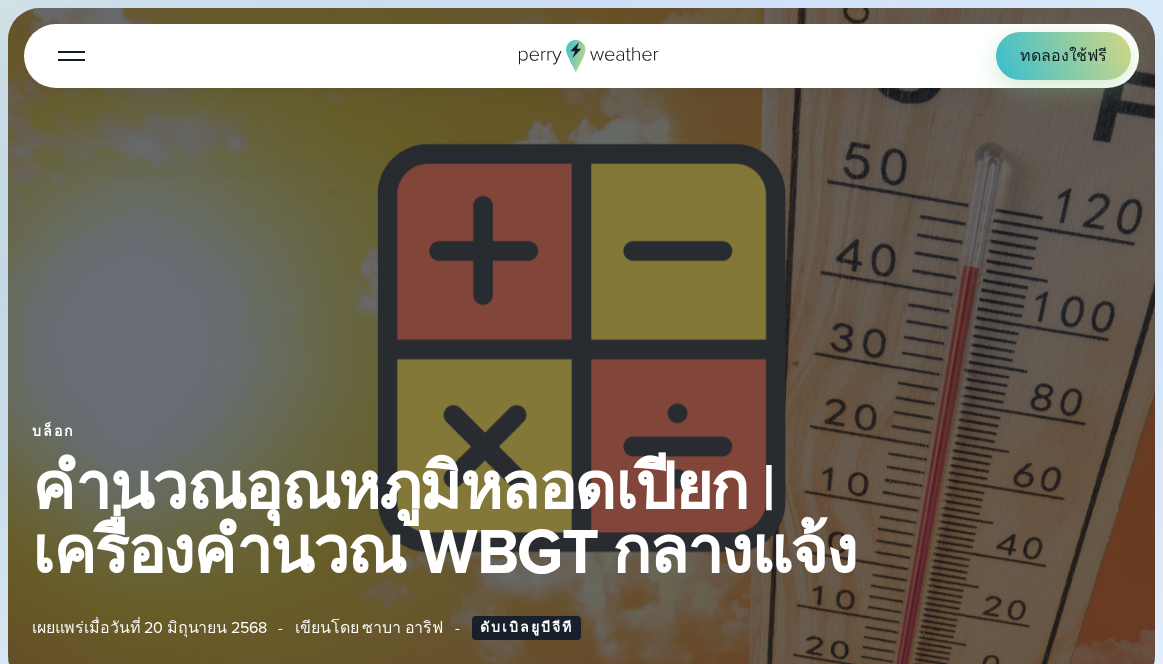 select on "***" 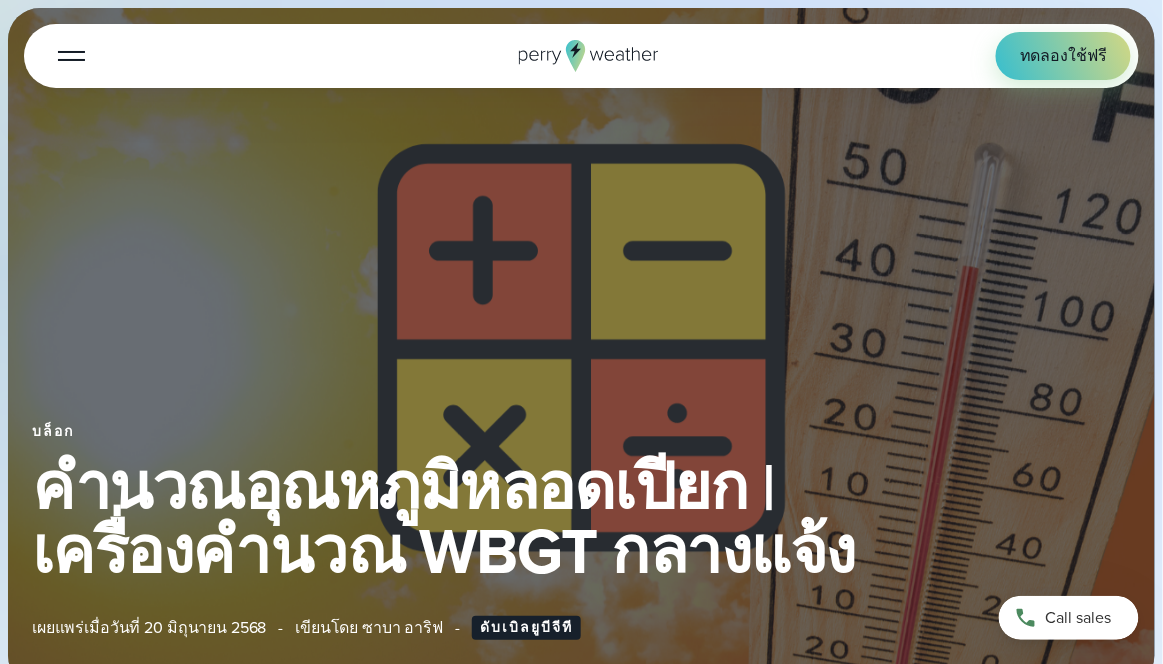 scroll, scrollTop: 288, scrollLeft: 0, axis: vertical 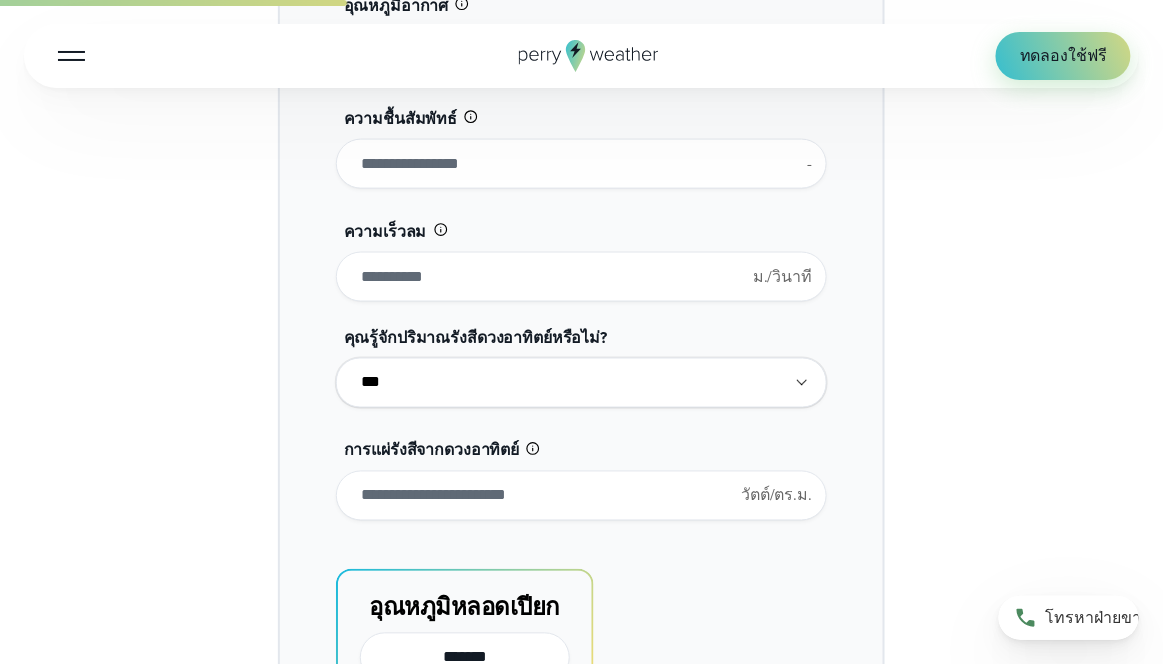 click on "**********" at bounding box center (581, 383) 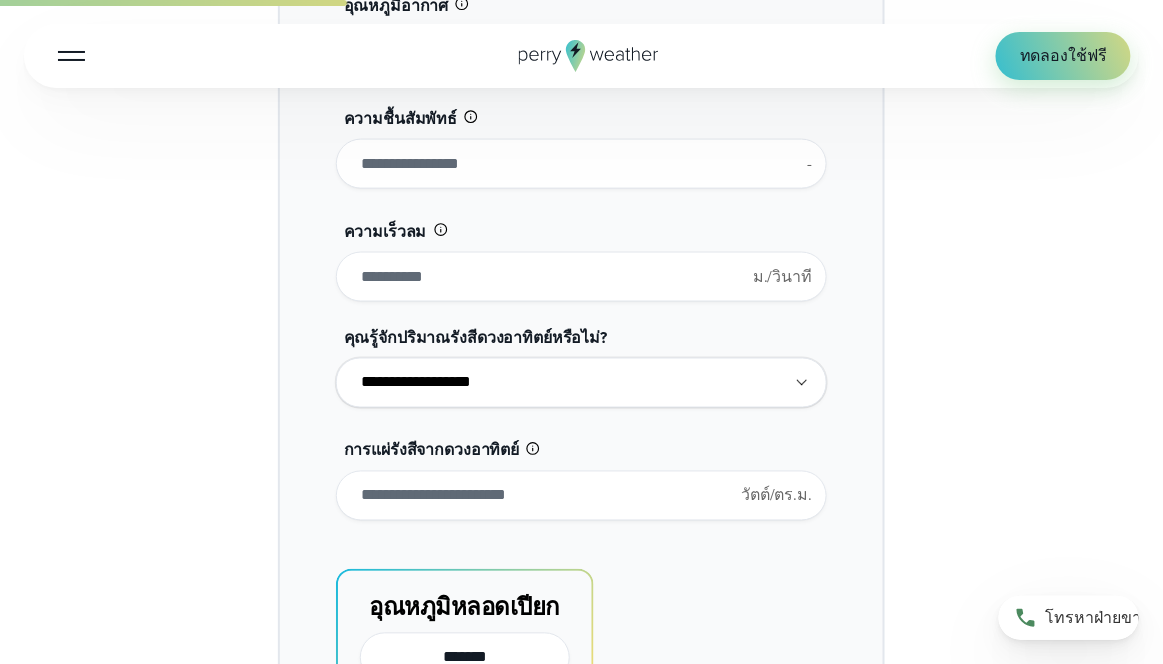 click on "**********" at bounding box center (581, 383) 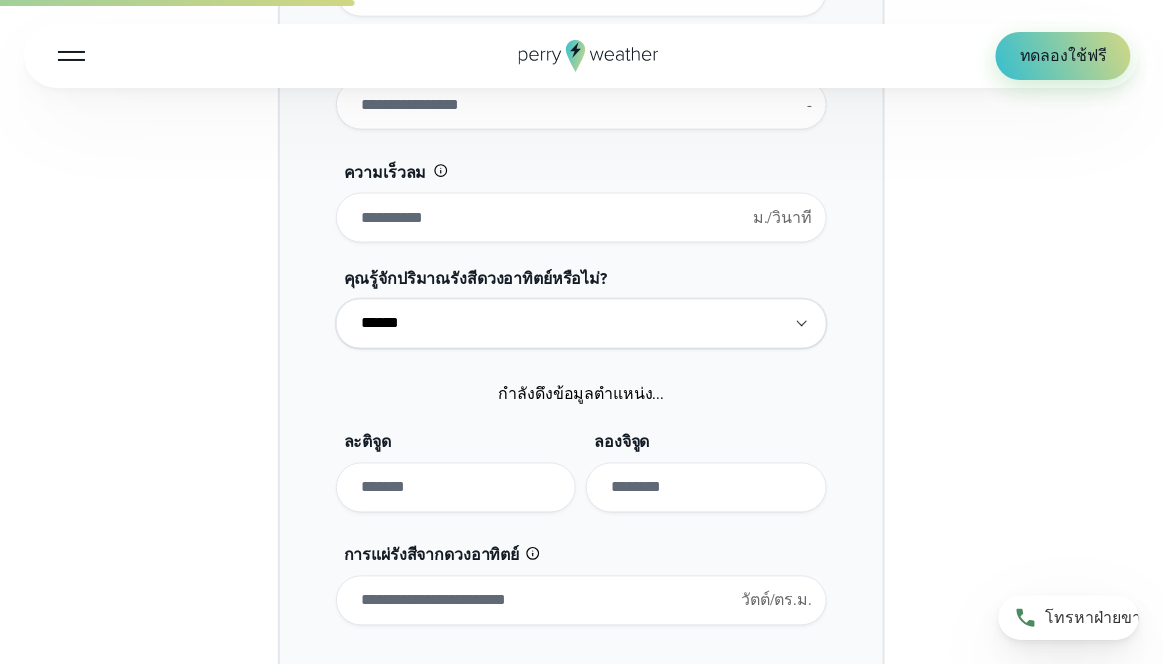 scroll, scrollTop: 2454, scrollLeft: 0, axis: vertical 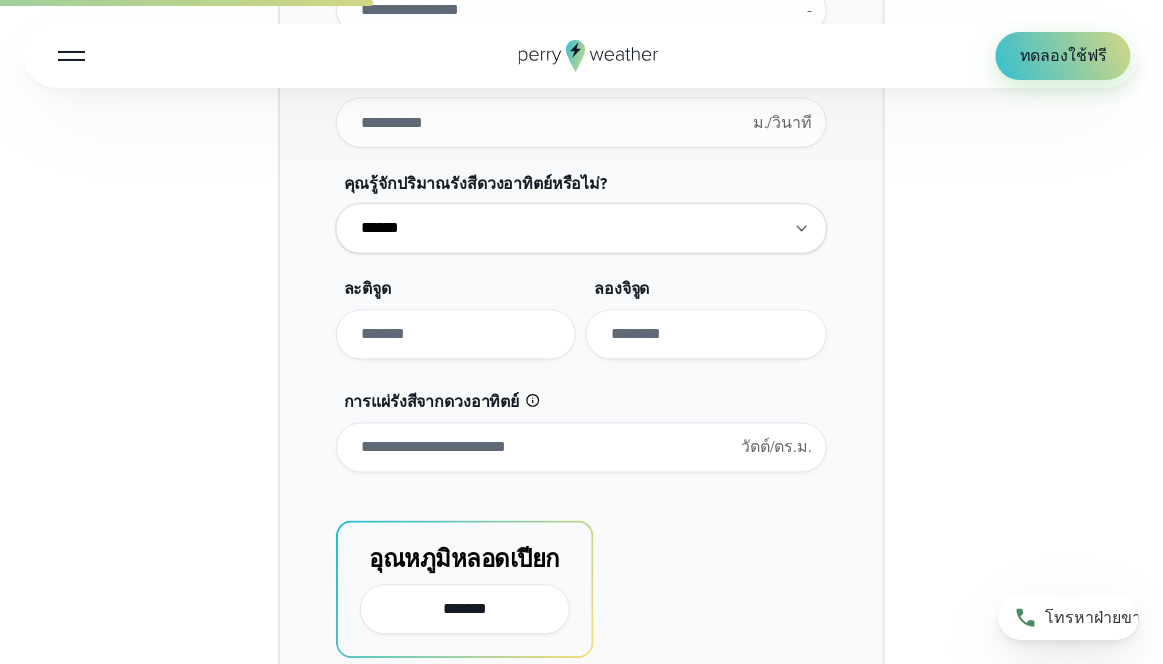 drag, startPoint x: 500, startPoint y: 346, endPoint x: 476, endPoint y: 365, distance: 30.610456 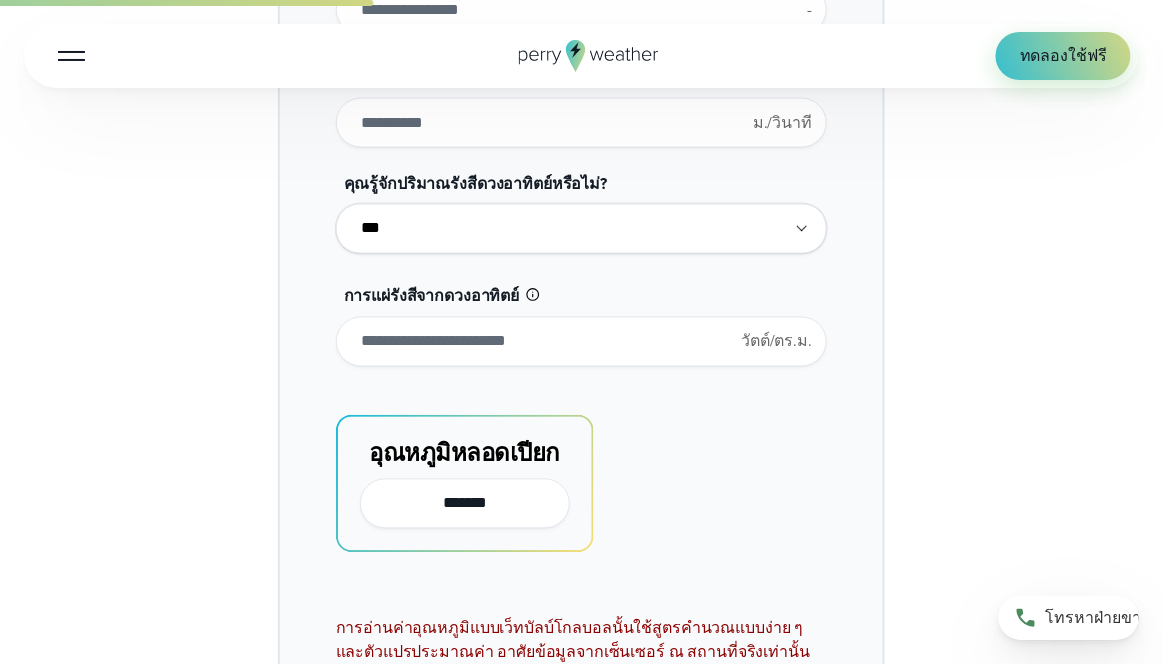 click on "**********" at bounding box center [581, 229] 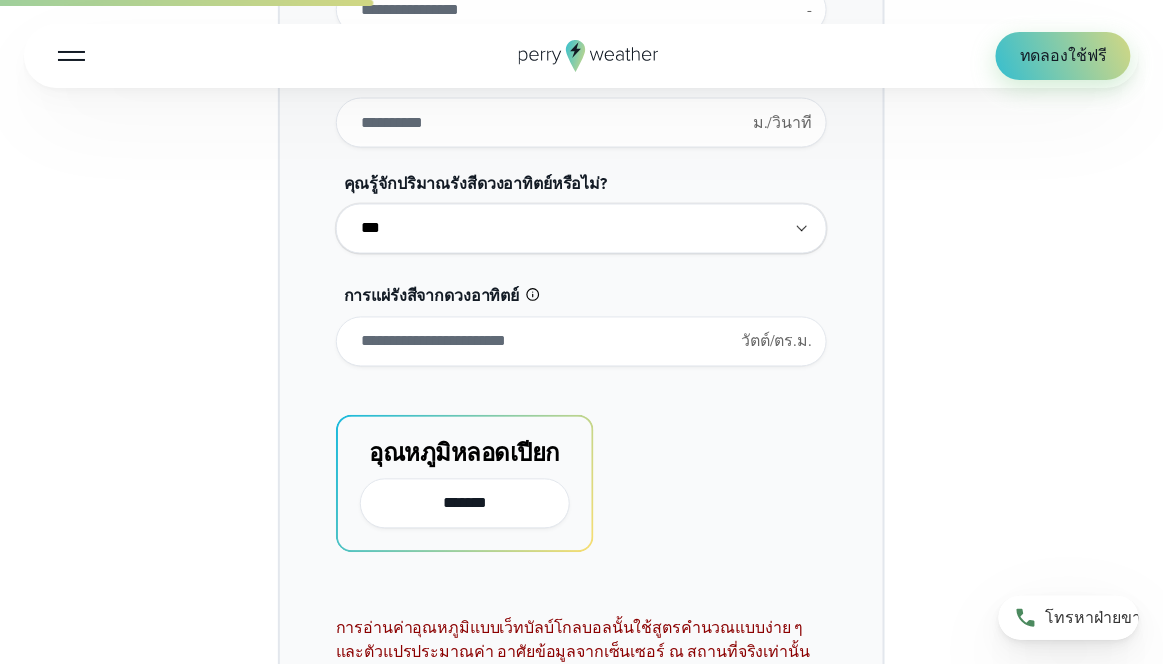select on "**" 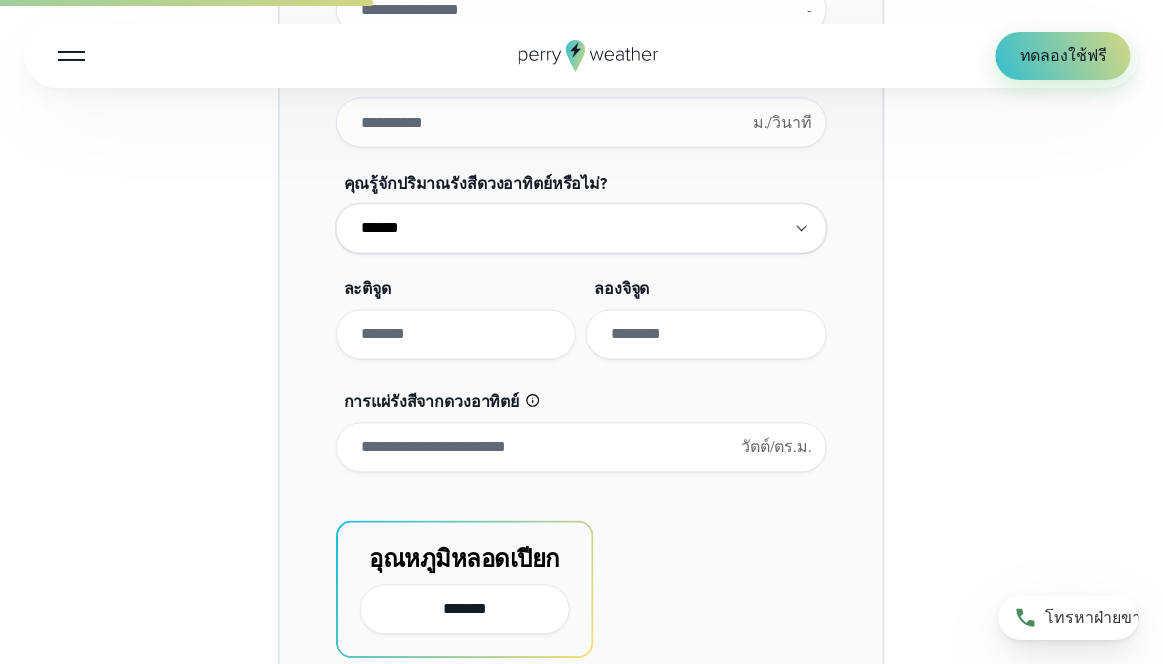 click at bounding box center [456, 335] 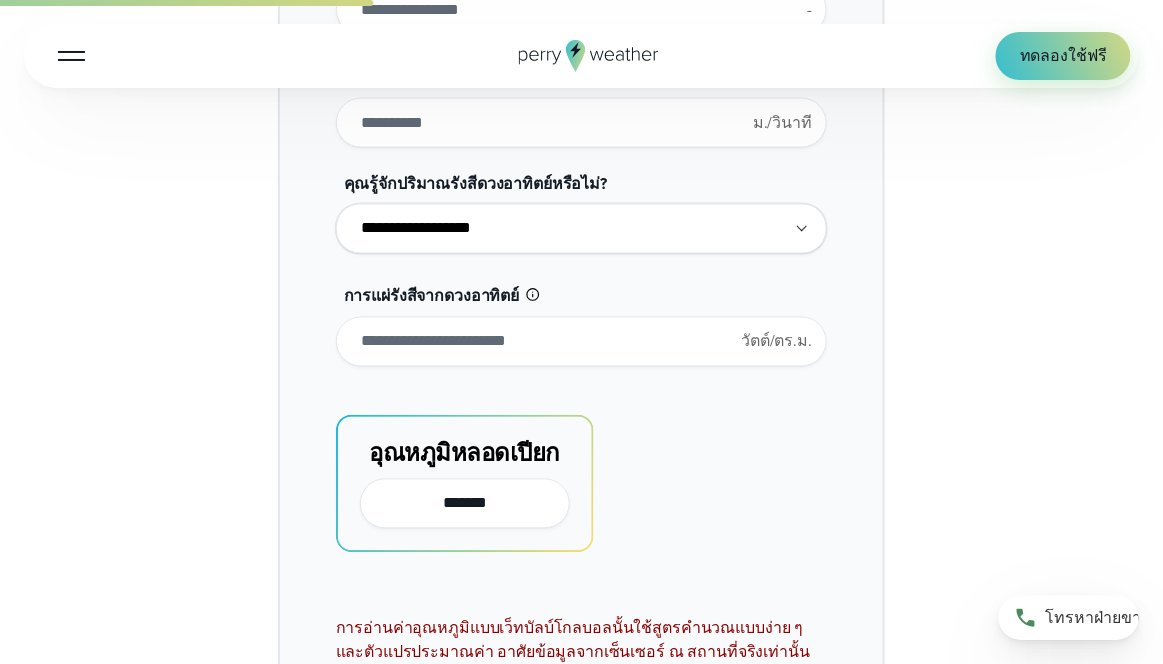 click on "**********" at bounding box center (581, 229) 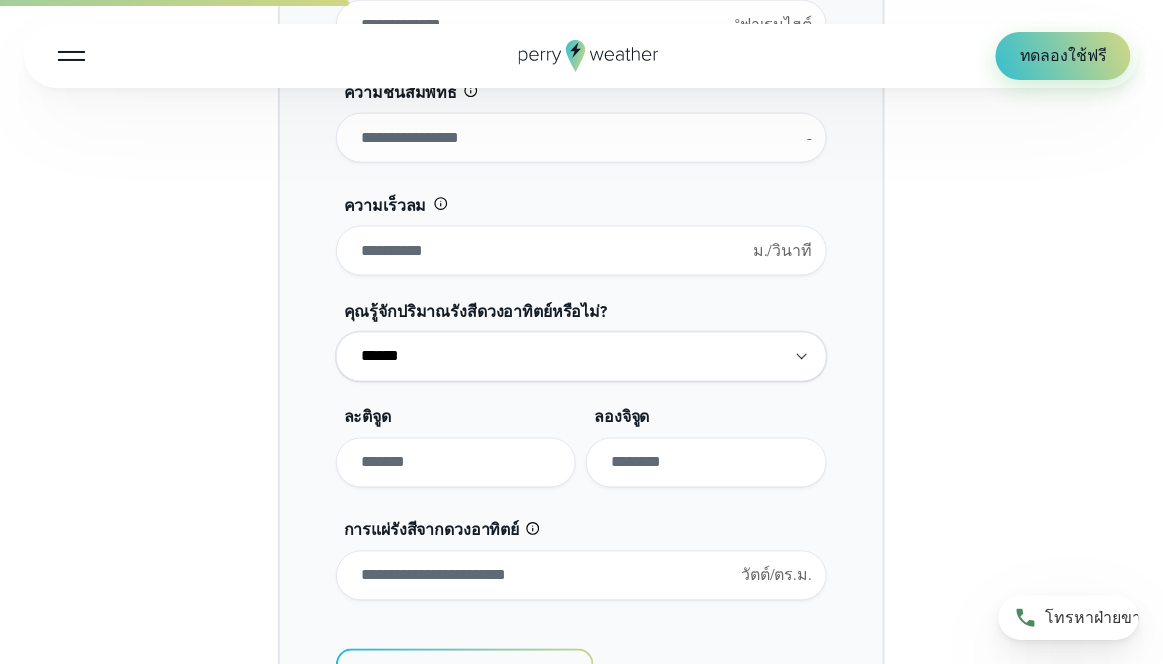scroll, scrollTop: 2352, scrollLeft: 0, axis: vertical 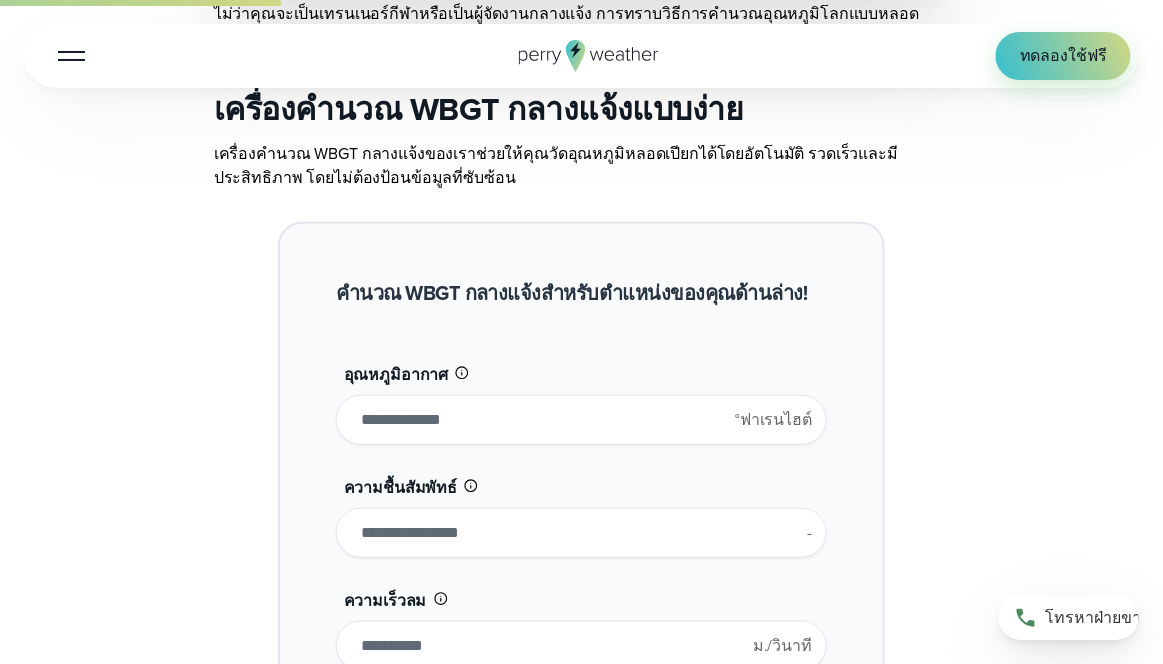 click on "**" at bounding box center (581, 420) 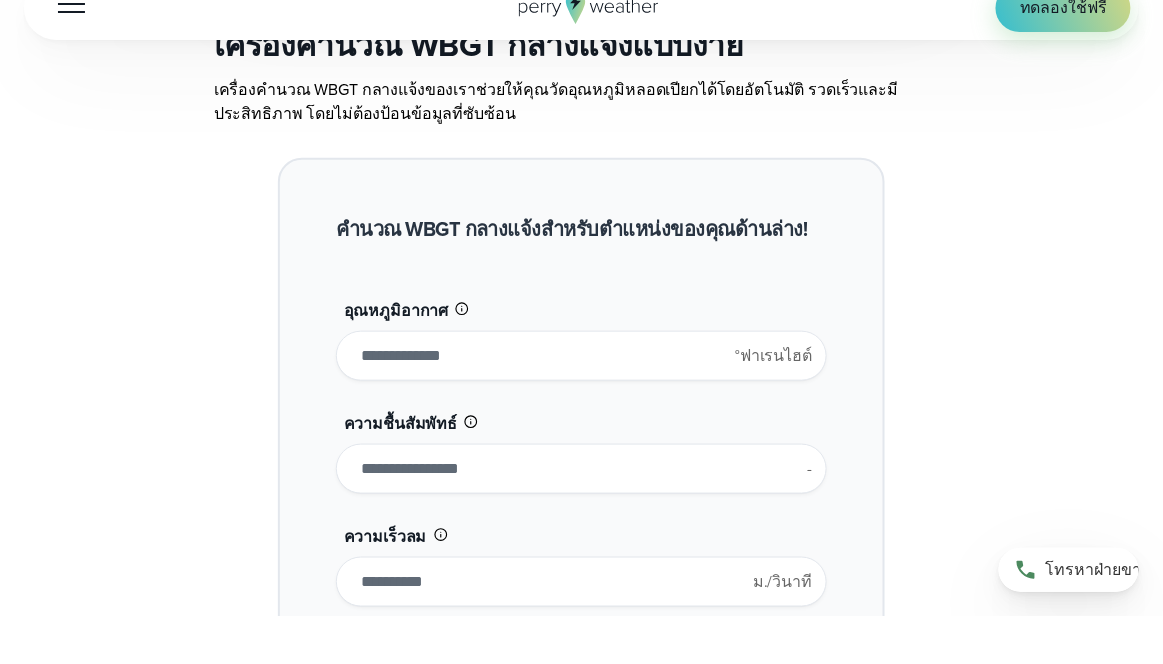click on "**********" at bounding box center [581, 783] 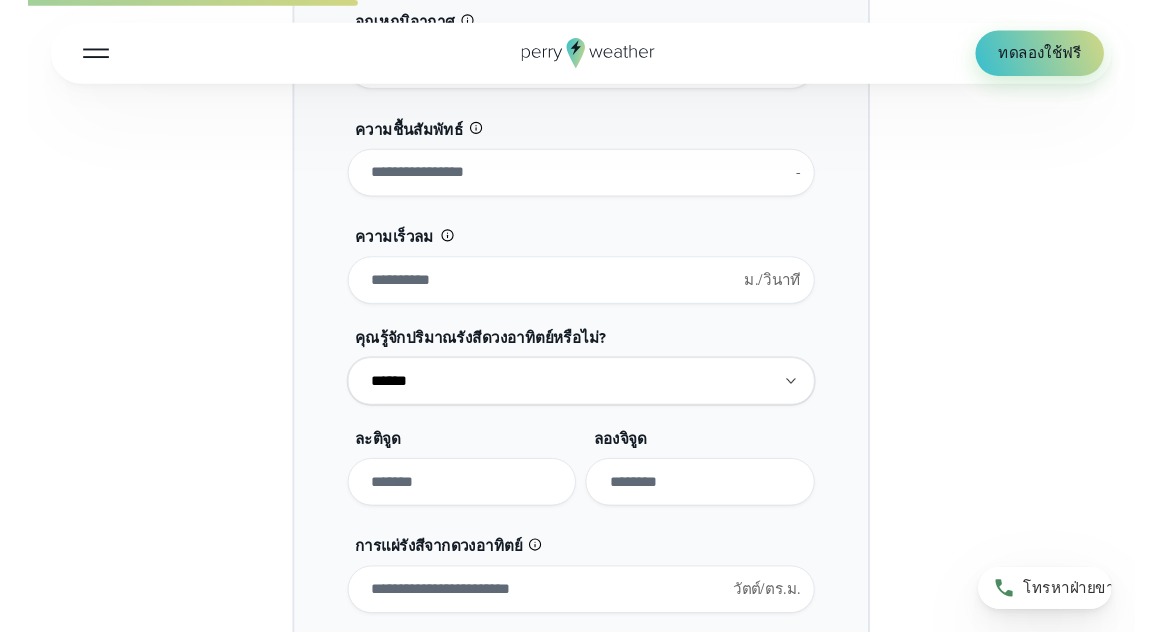 scroll, scrollTop: 2369, scrollLeft: 0, axis: vertical 